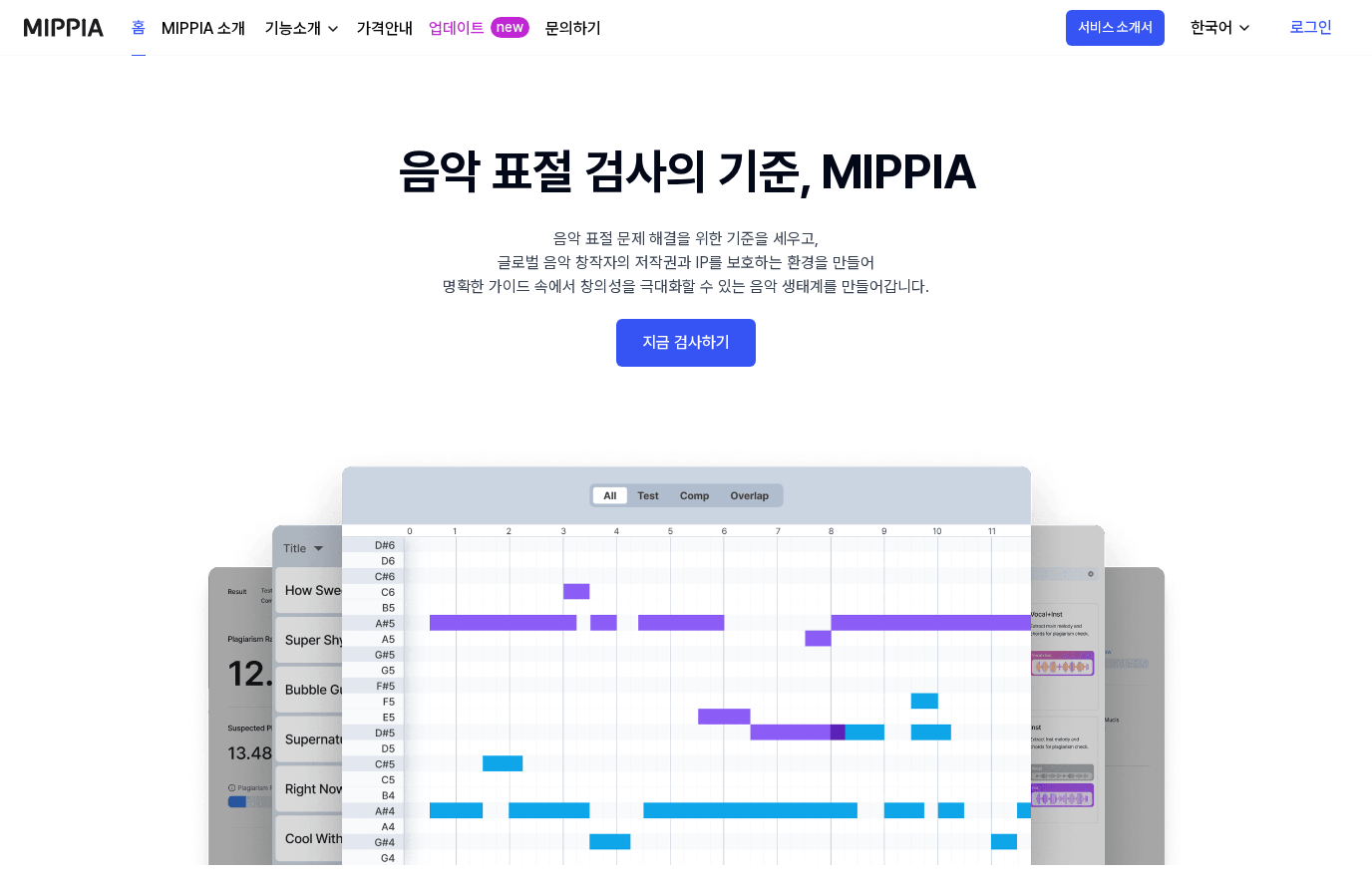 scroll, scrollTop: 0, scrollLeft: 0, axis: both 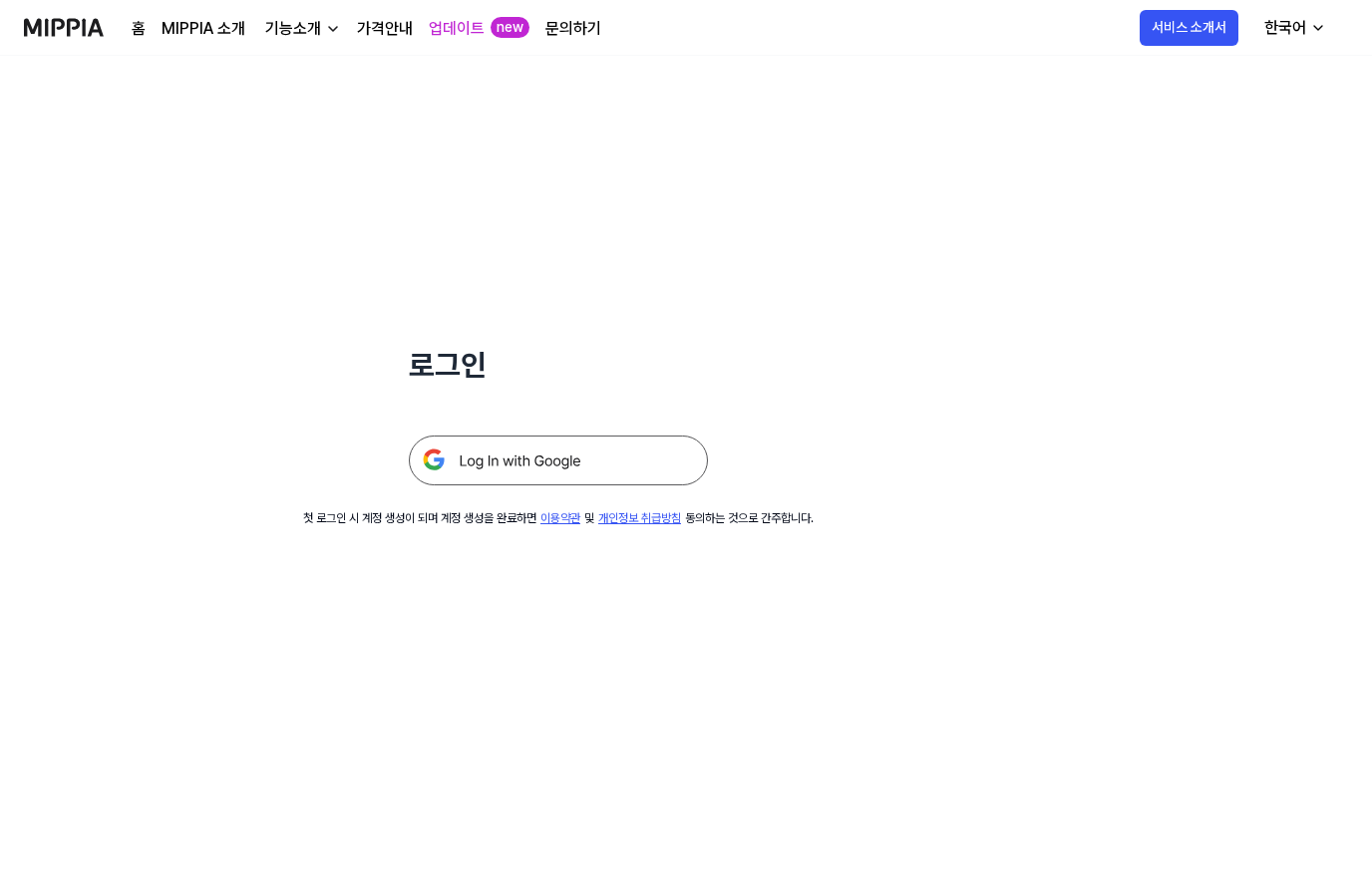click at bounding box center (558, 460) 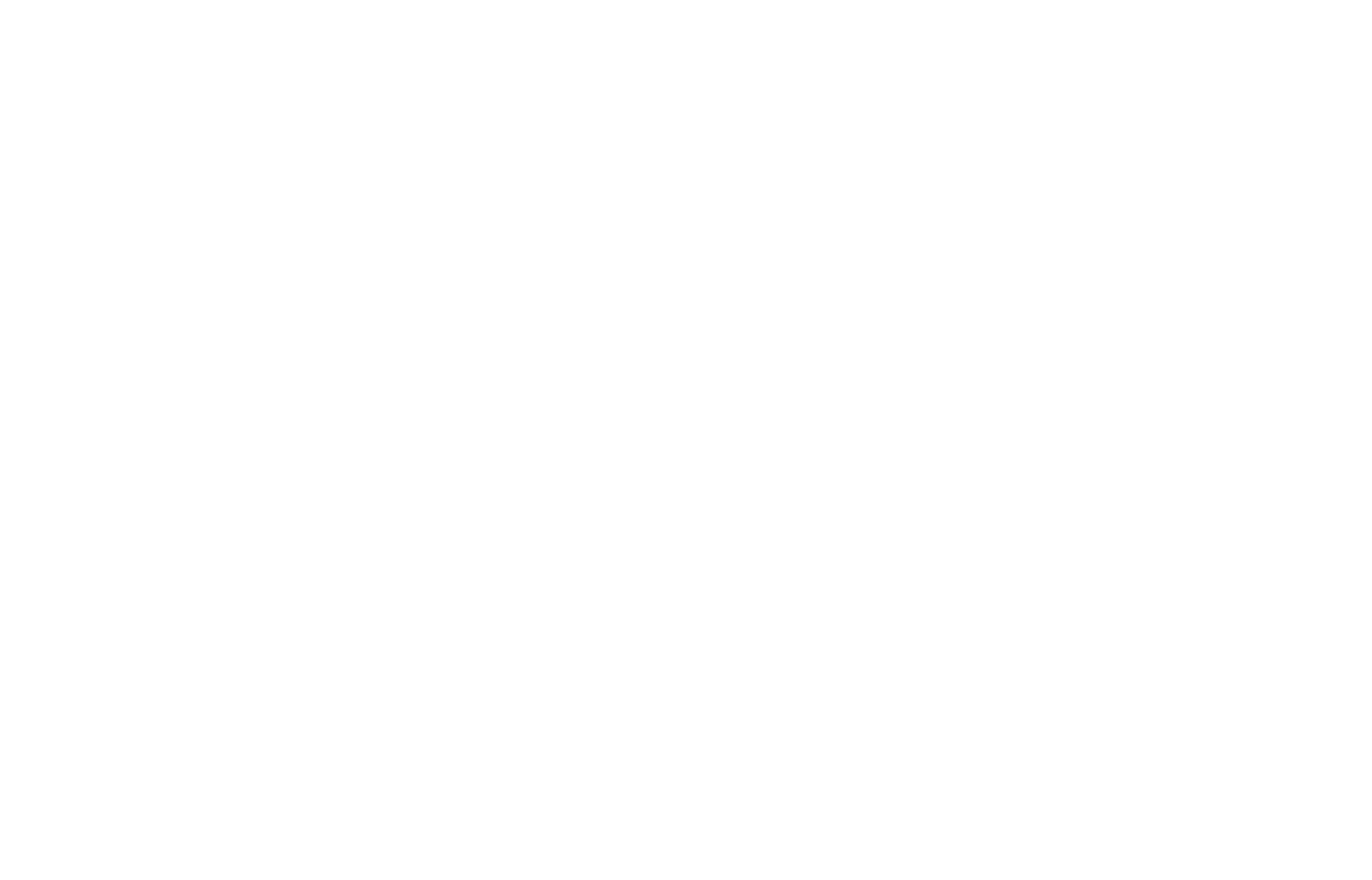 scroll, scrollTop: 0, scrollLeft: 0, axis: both 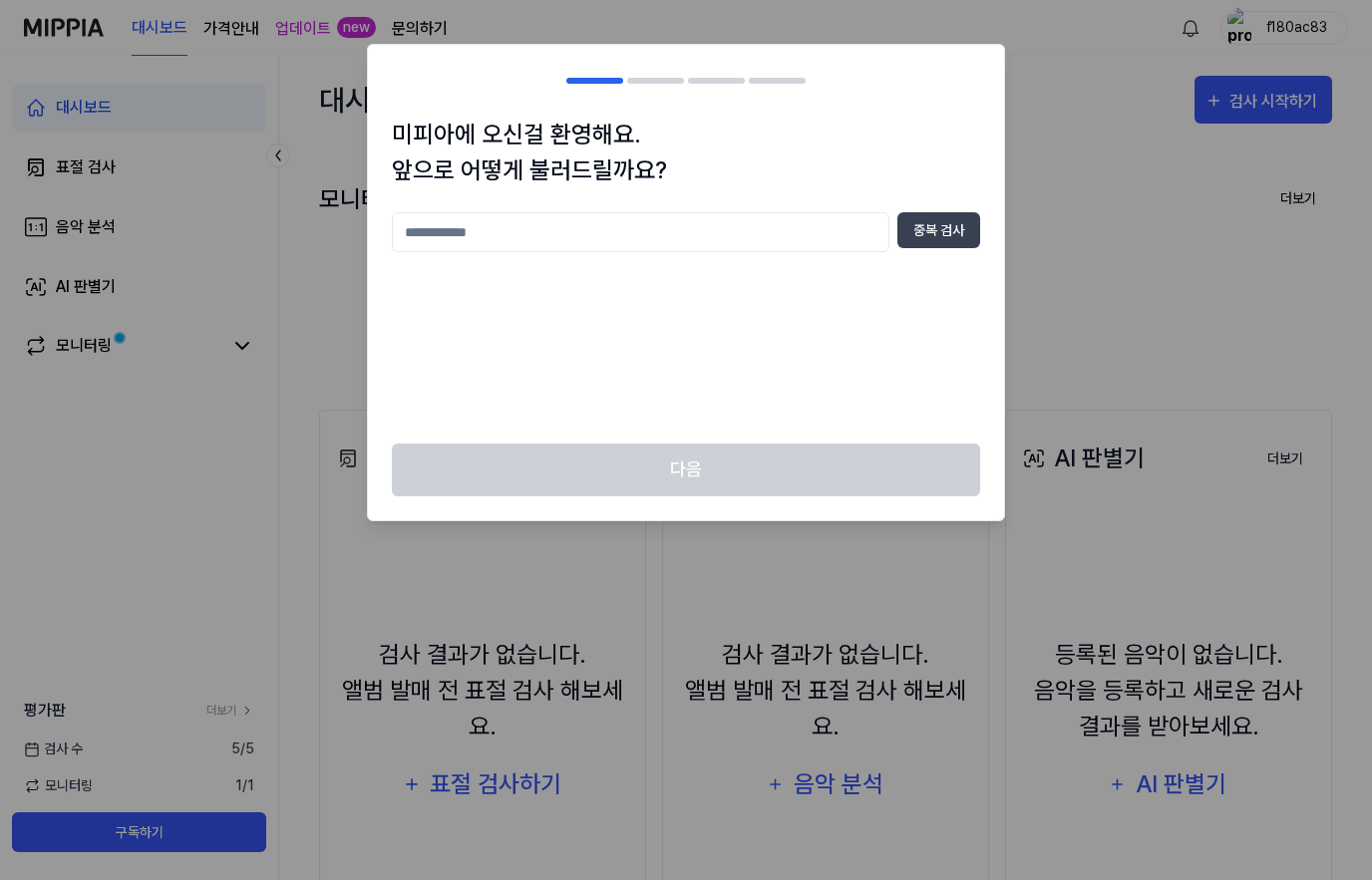 click at bounding box center (640, 232) 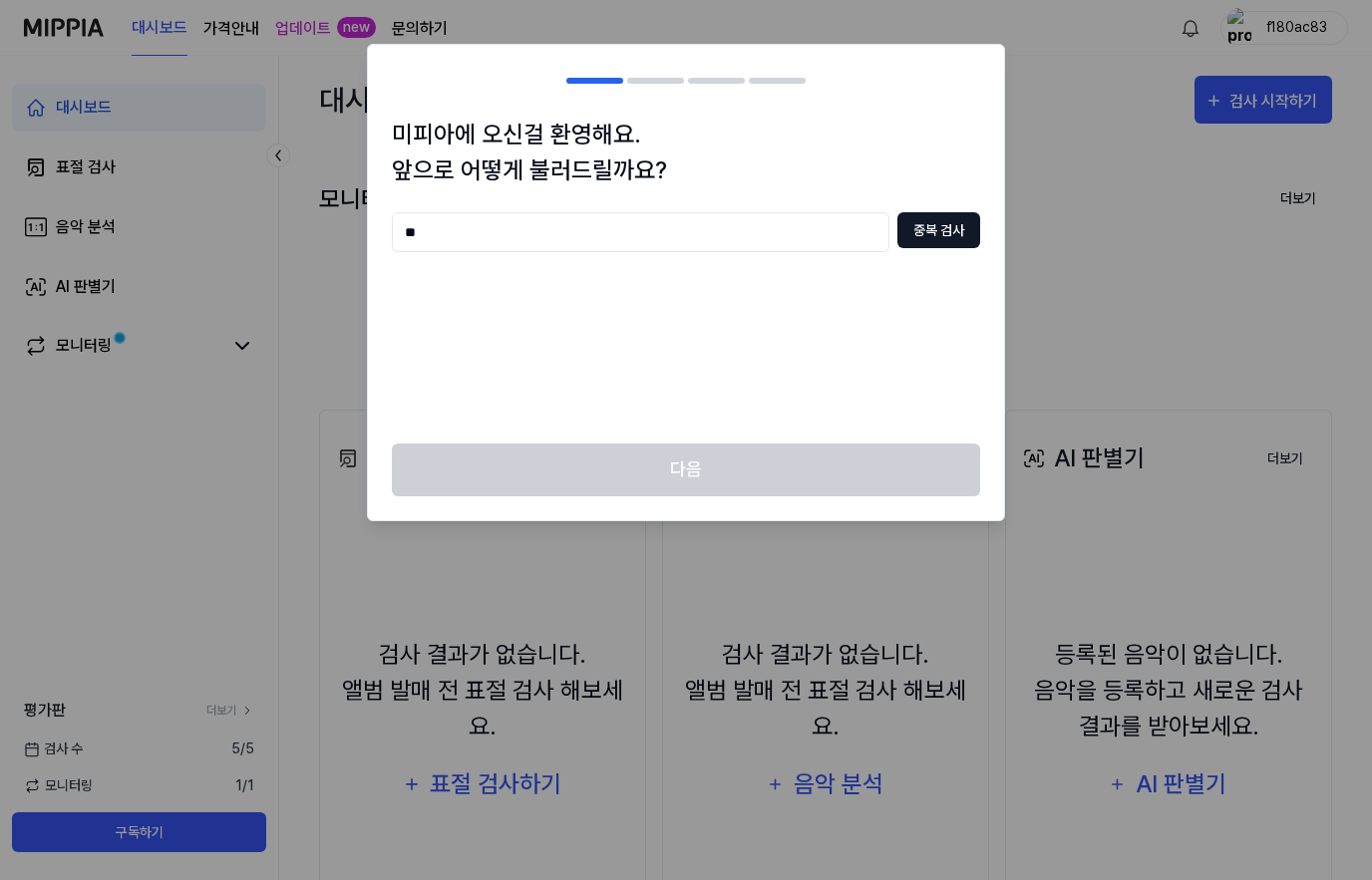 type on "**" 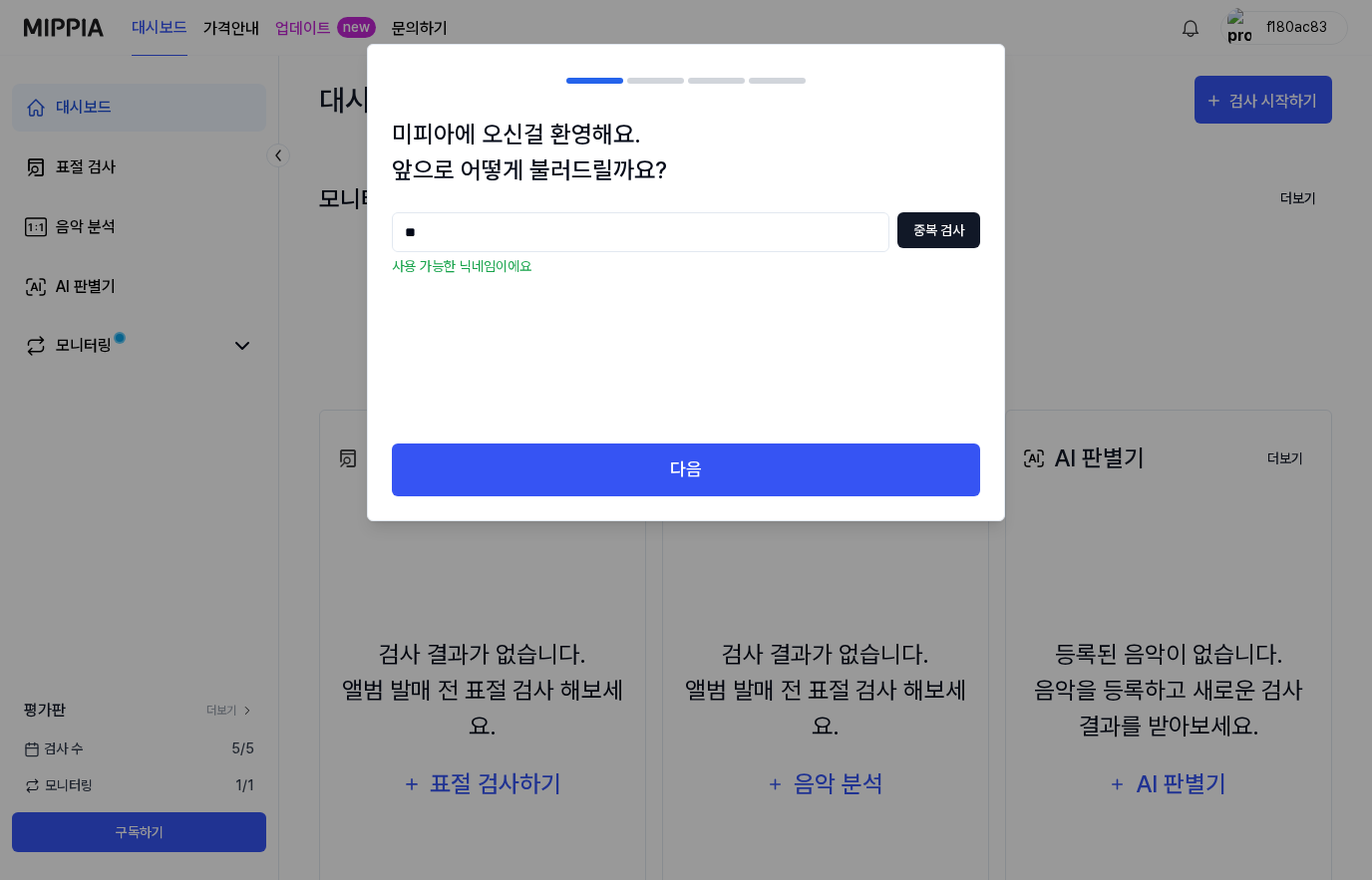 click on "다음" at bounding box center [686, 469] 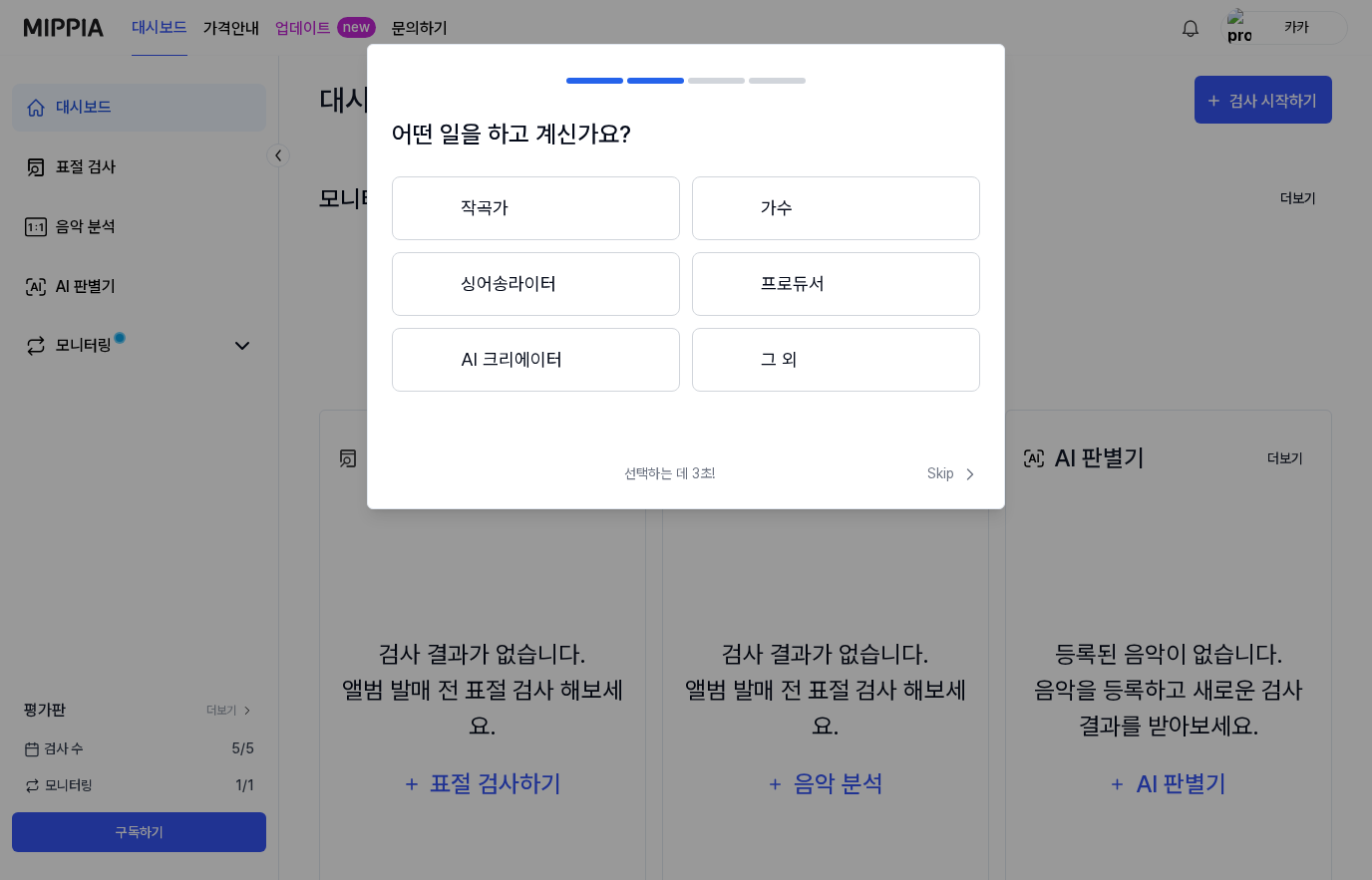 click on "AI 크리에이터" at bounding box center (535, 360) 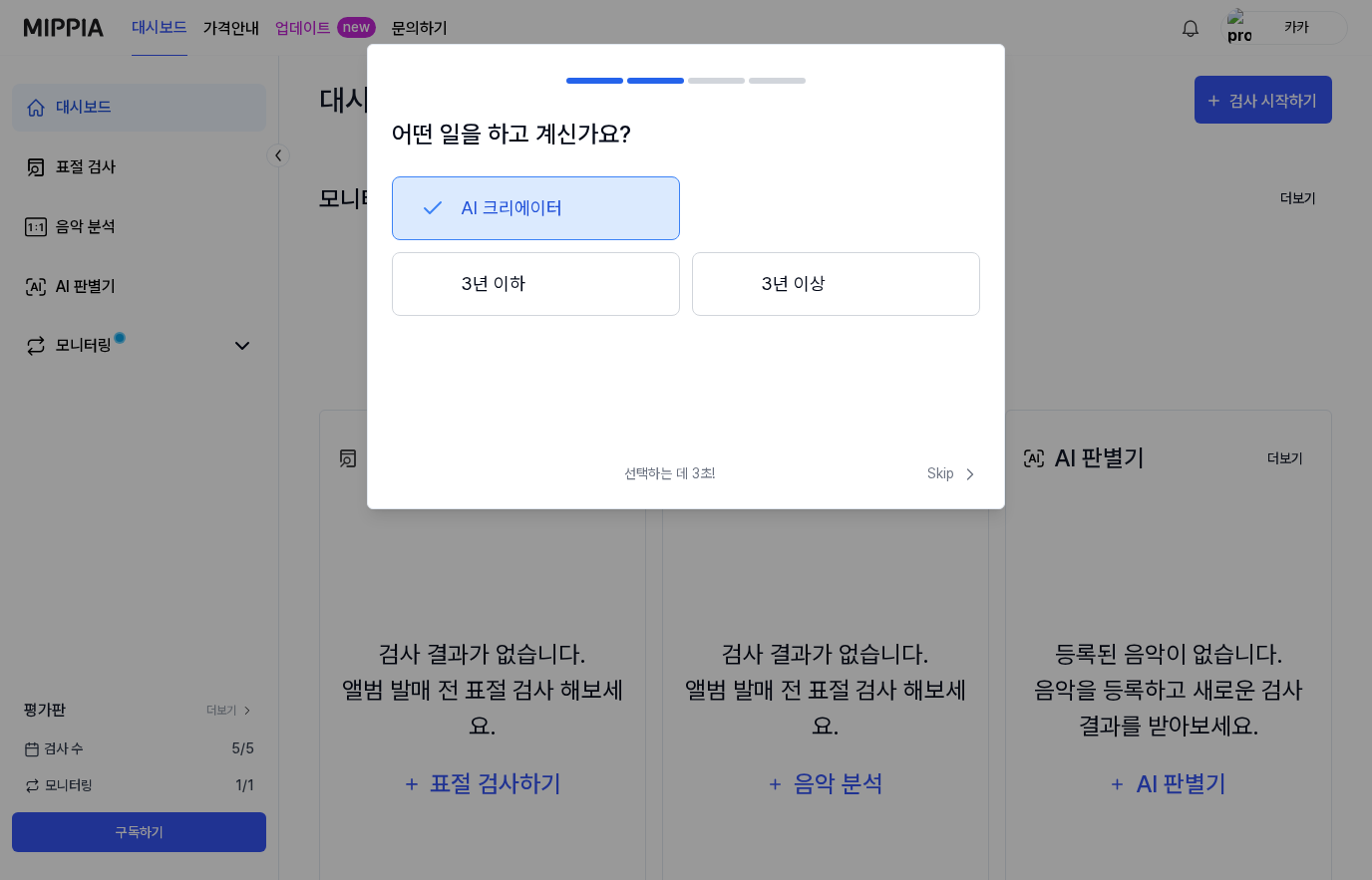 click on "3년 이하" at bounding box center (535, 284) 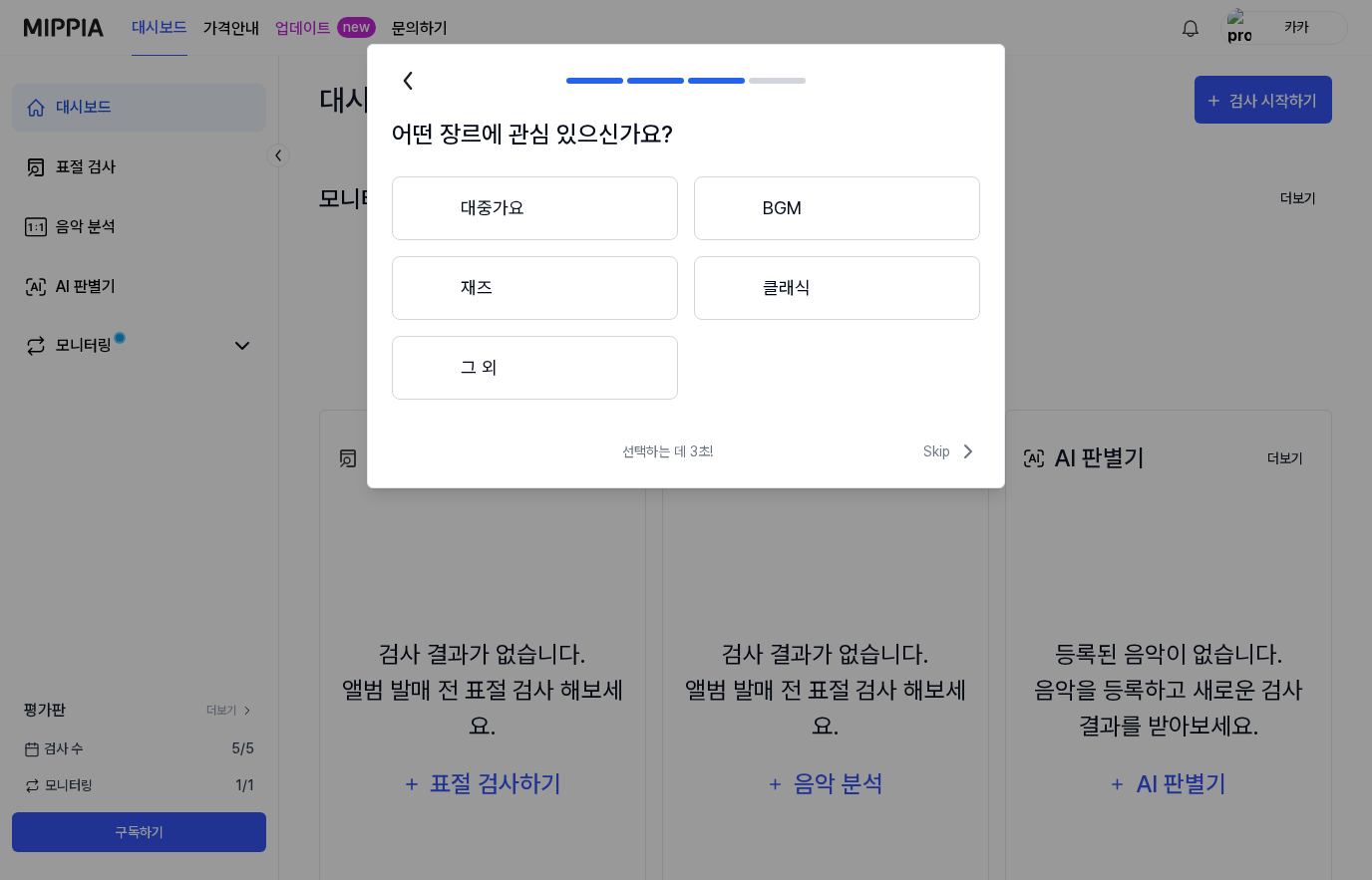 click on "BGM" at bounding box center [837, 208] 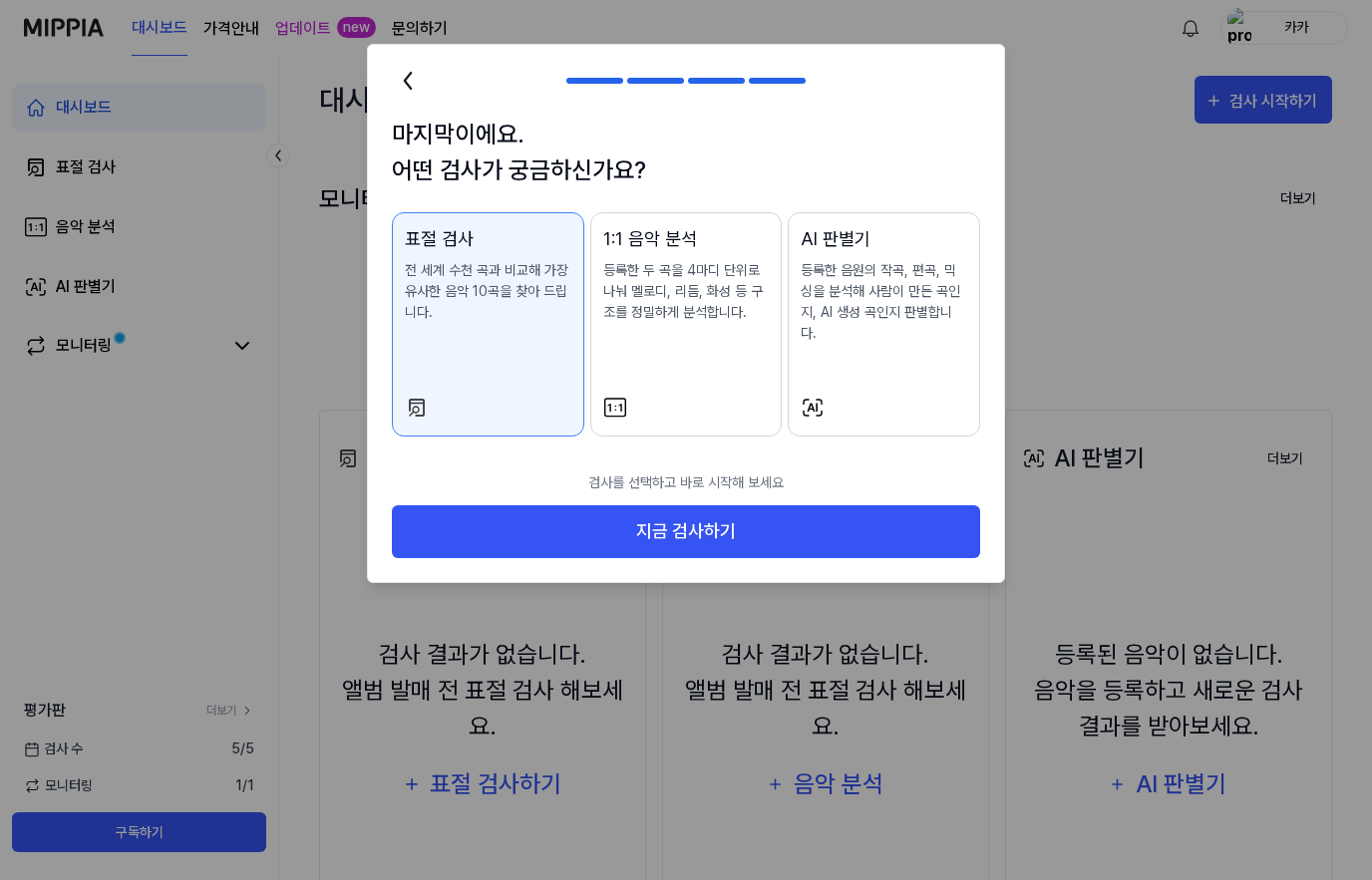 click on "지금 검사하기" at bounding box center [686, 531] 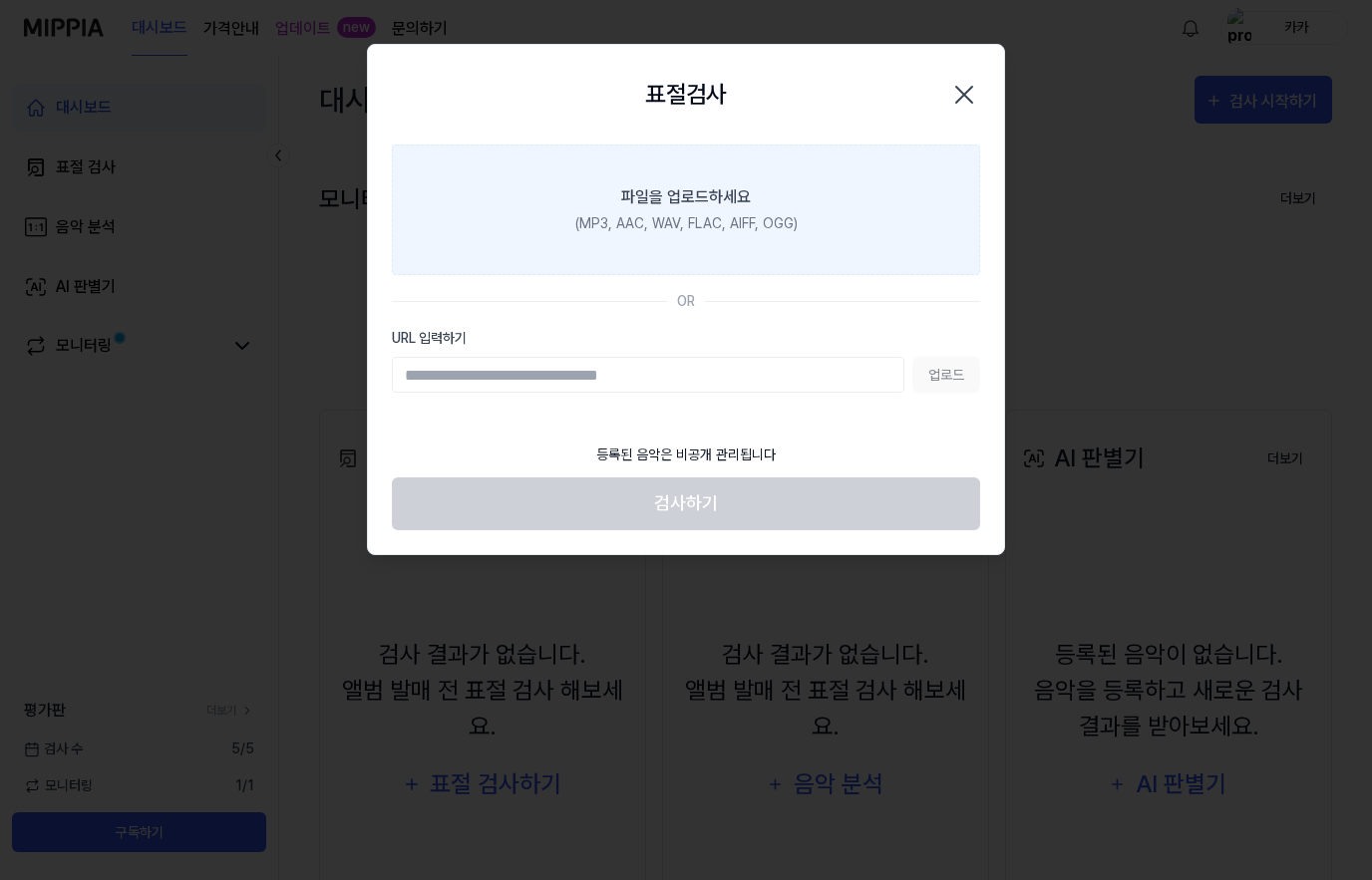 click on "파일을 업로드하세요 (MP3, AAC, WAV, FLAC, AIFF, OGG)" at bounding box center [686, 209] 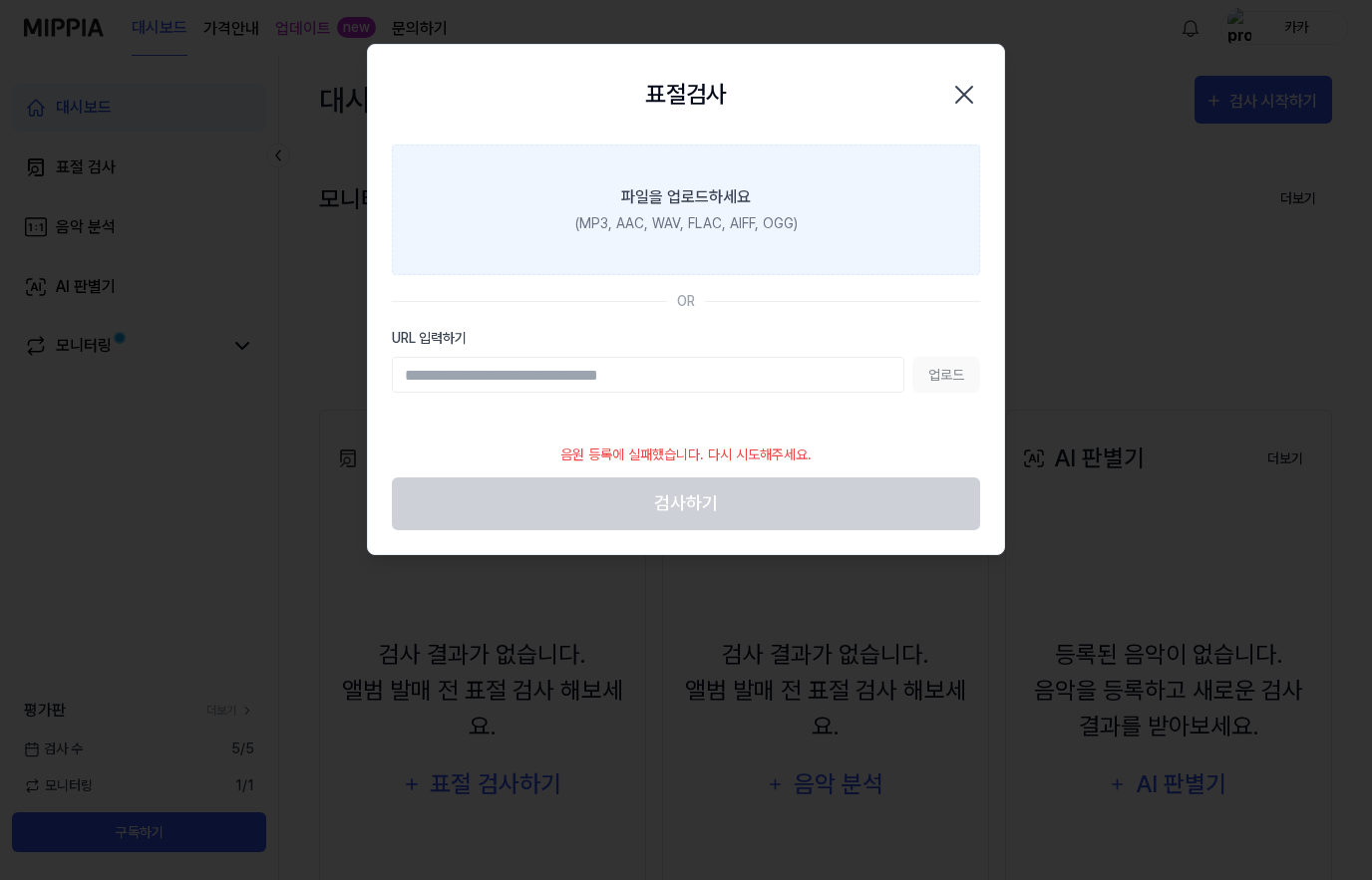 click on "파일을 업로드하세요 (MP3, AAC, WAV, FLAC, AIFF, OGG)" at bounding box center (686, 209) 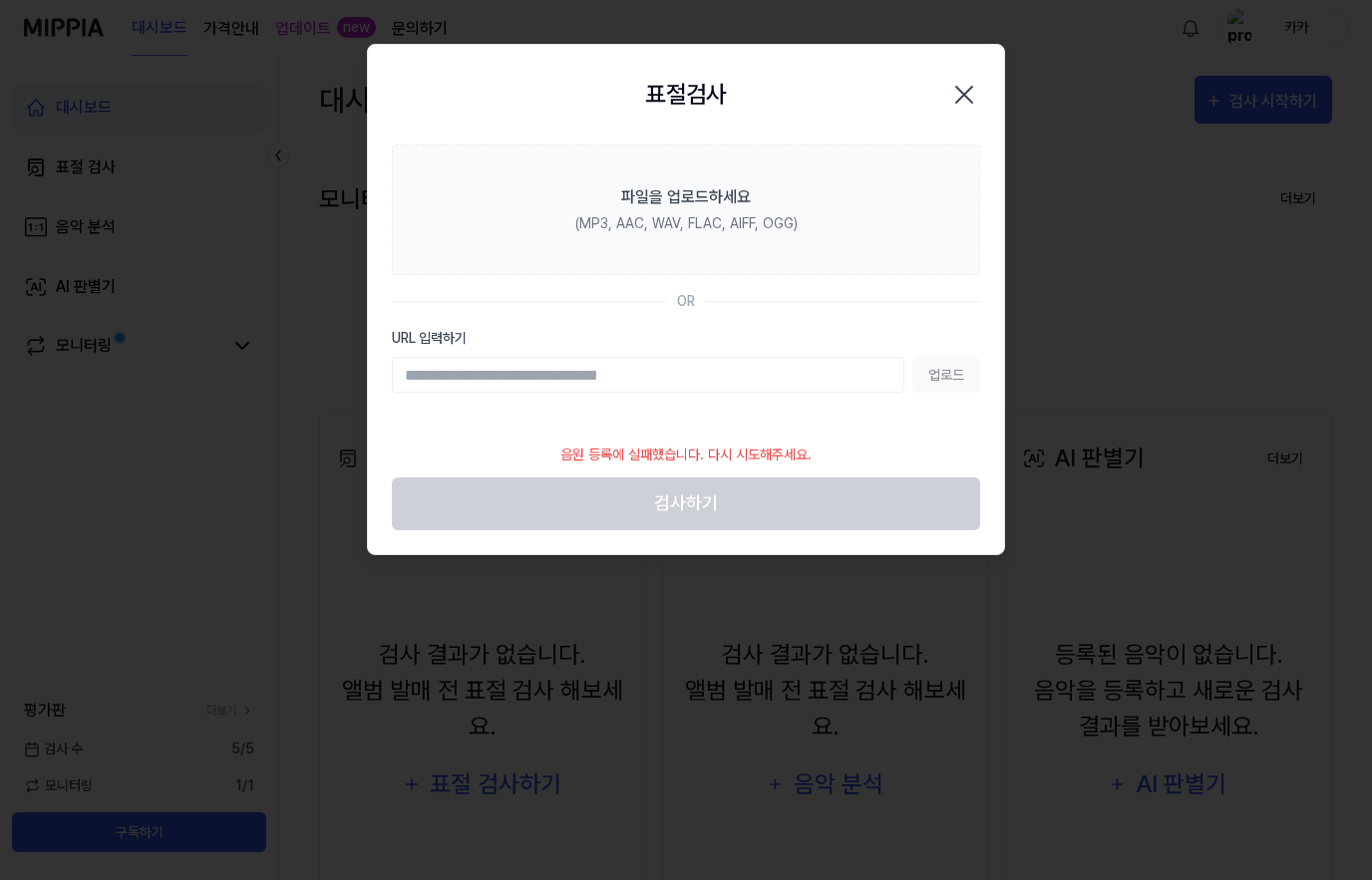 click 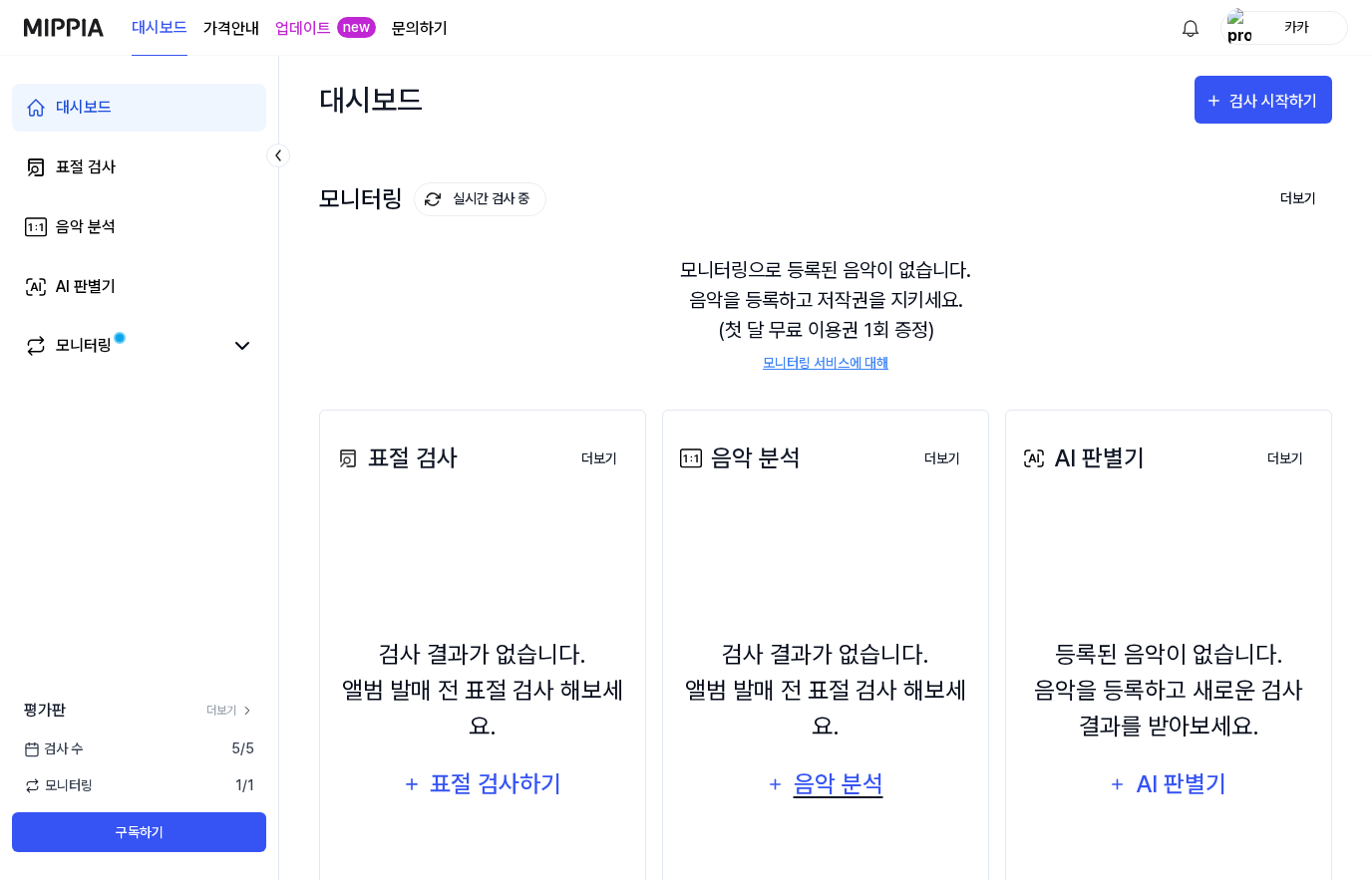 click on "음악 분석" at bounding box center [838, 784] 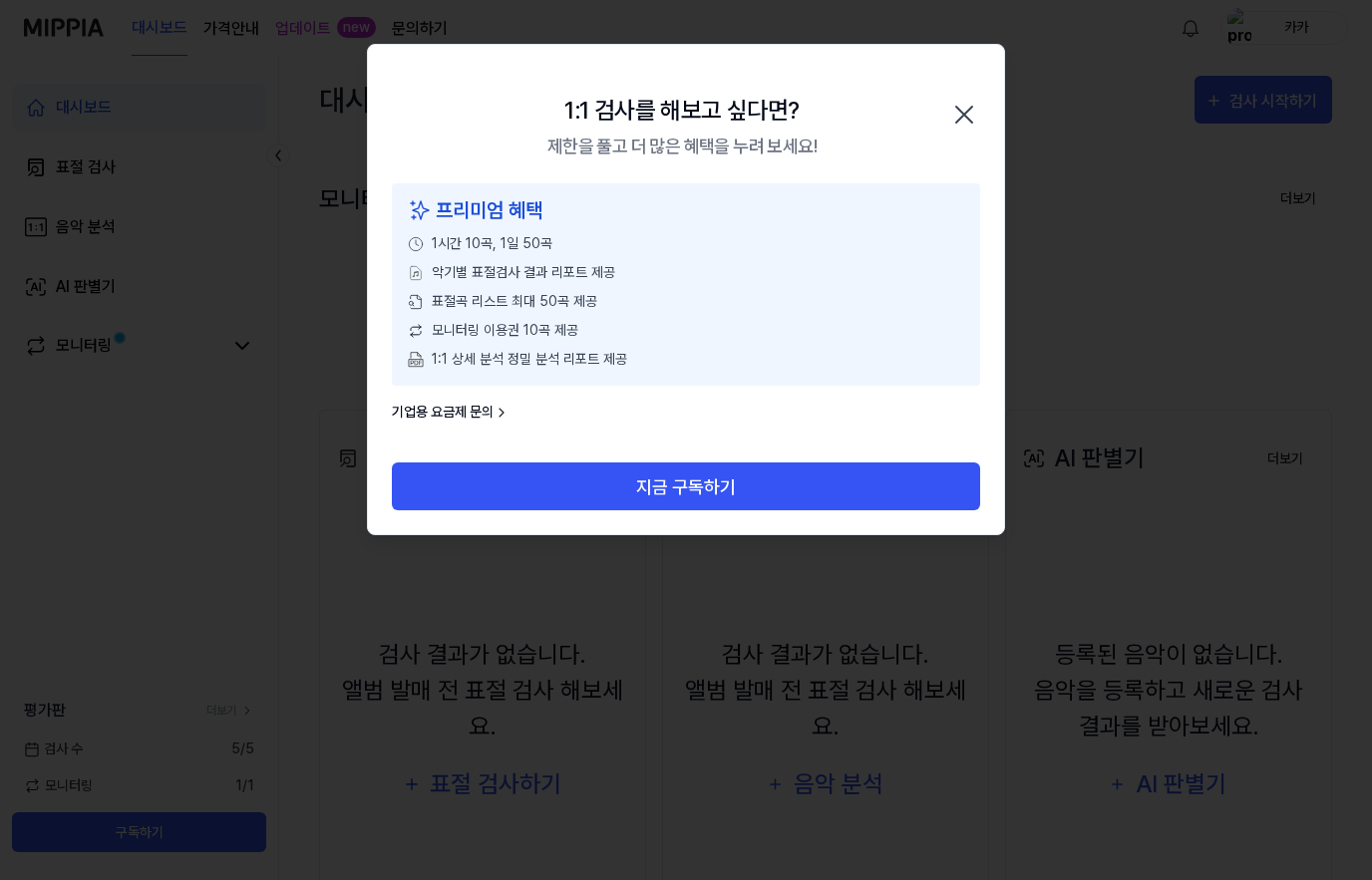click 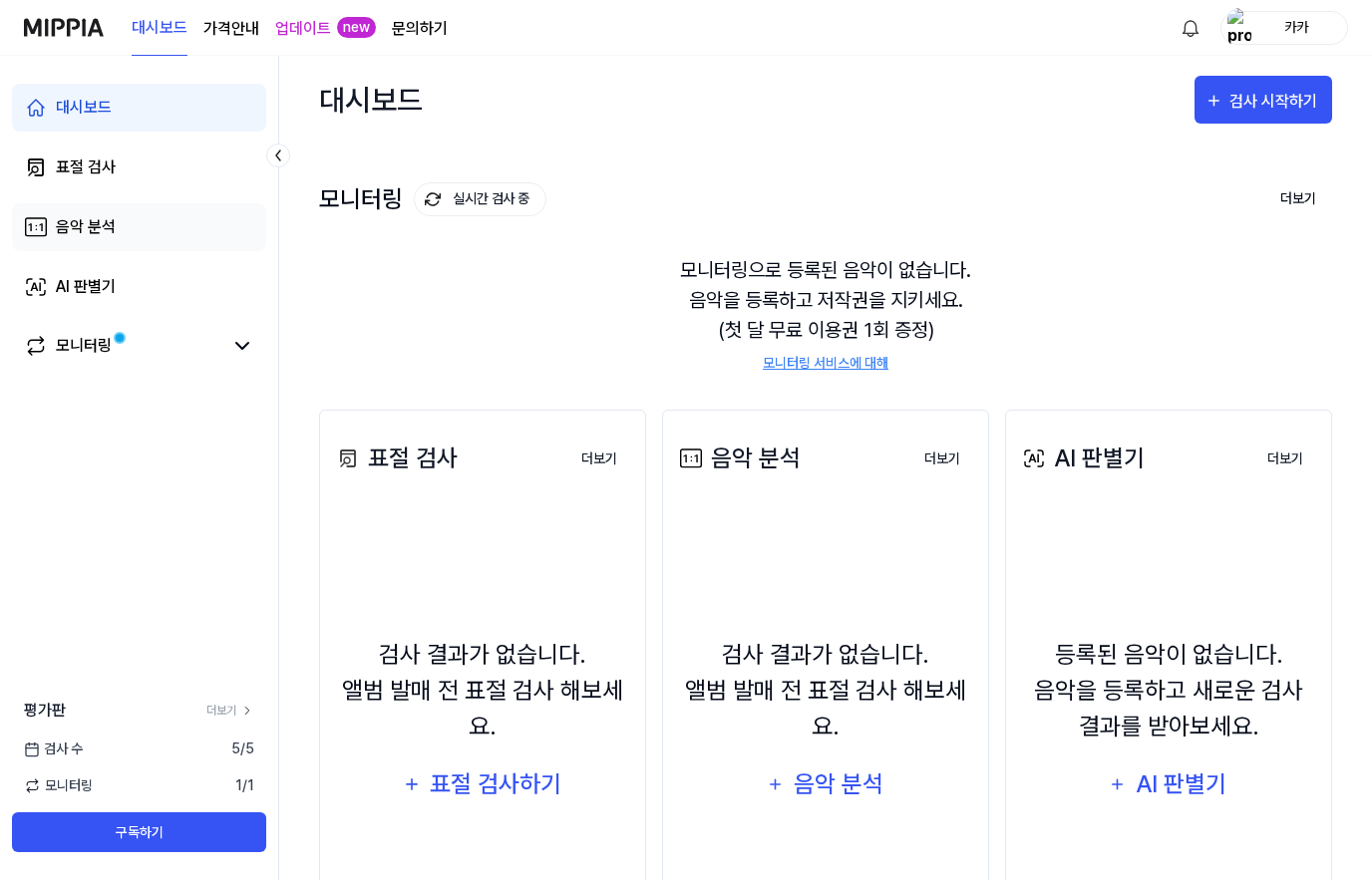 click on "음악 분석" at bounding box center [139, 227] 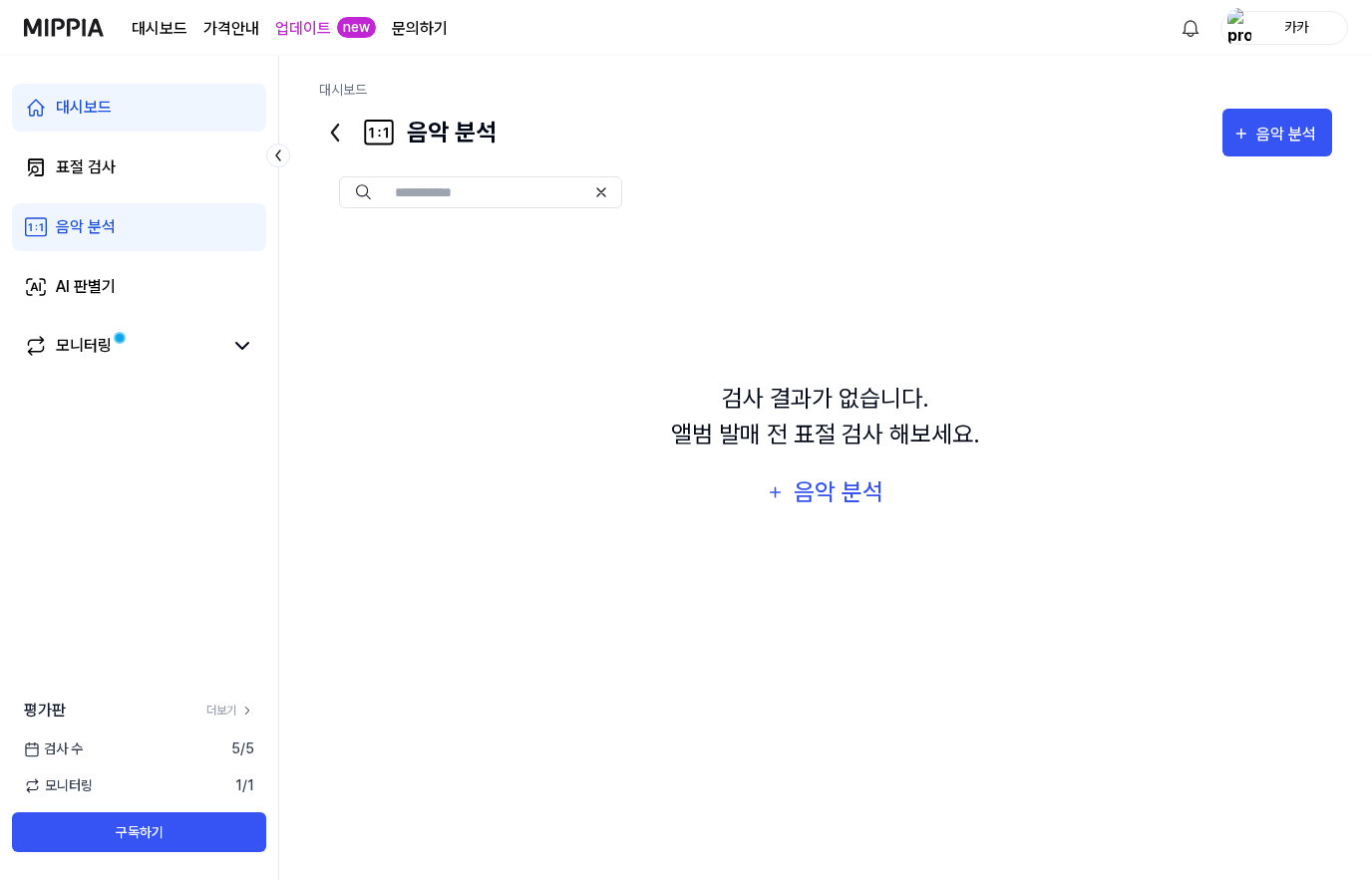 click on "대시보드" at bounding box center (139, 108) 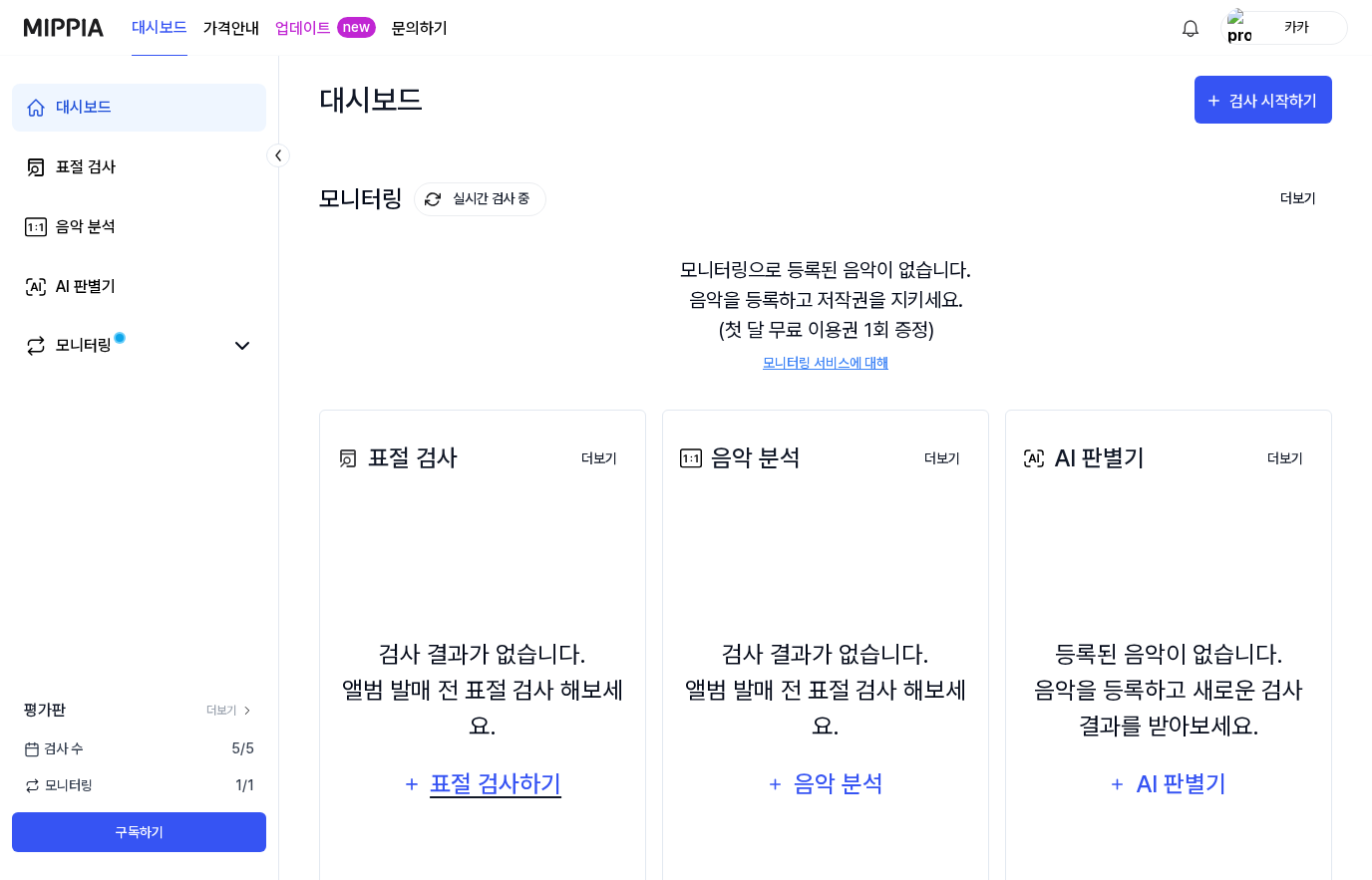 click on "표절 검사하기" at bounding box center [496, 784] 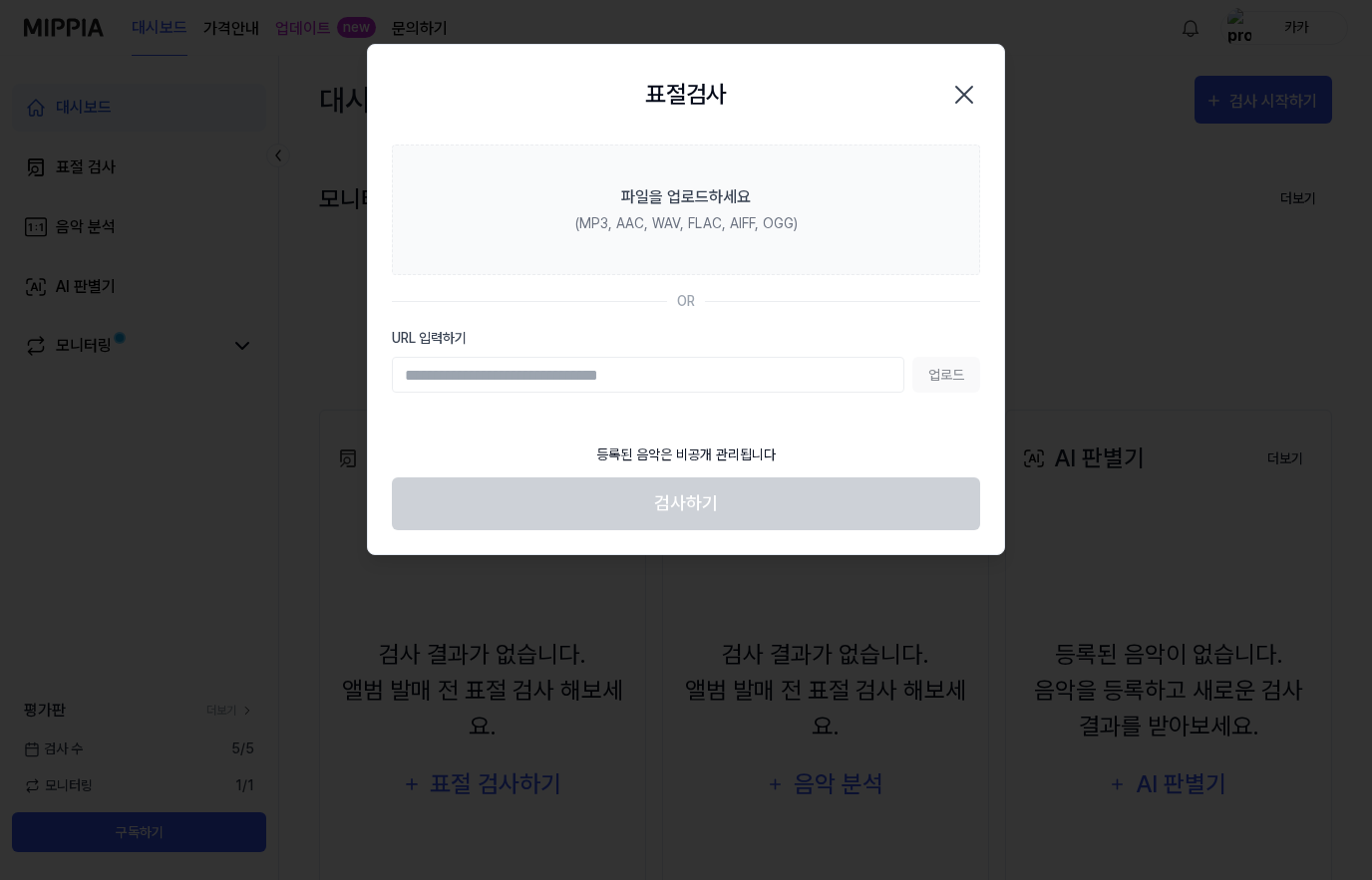 click on "URL 입력하기" at bounding box center [648, 375] 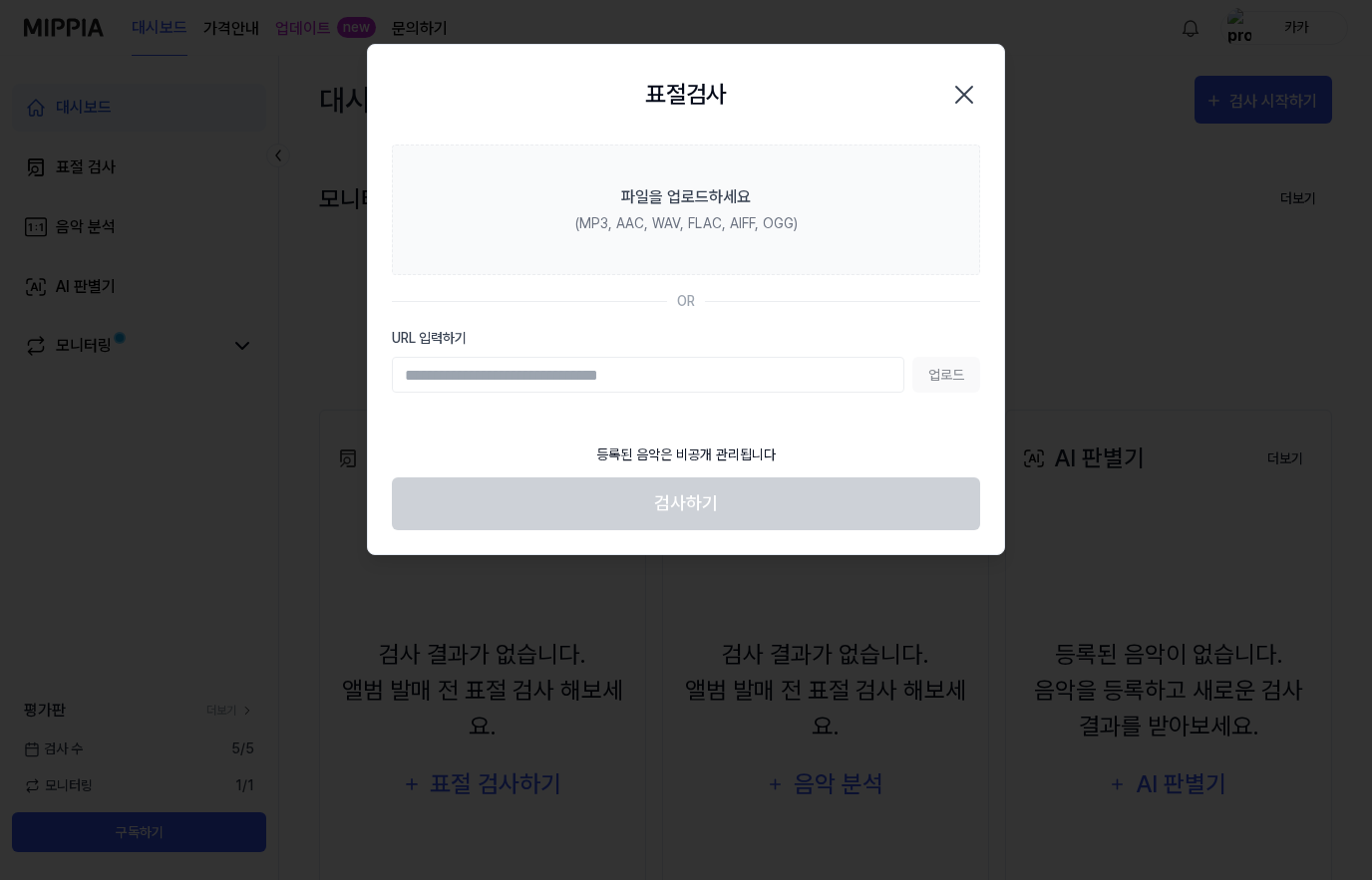 click at bounding box center (686, 440) 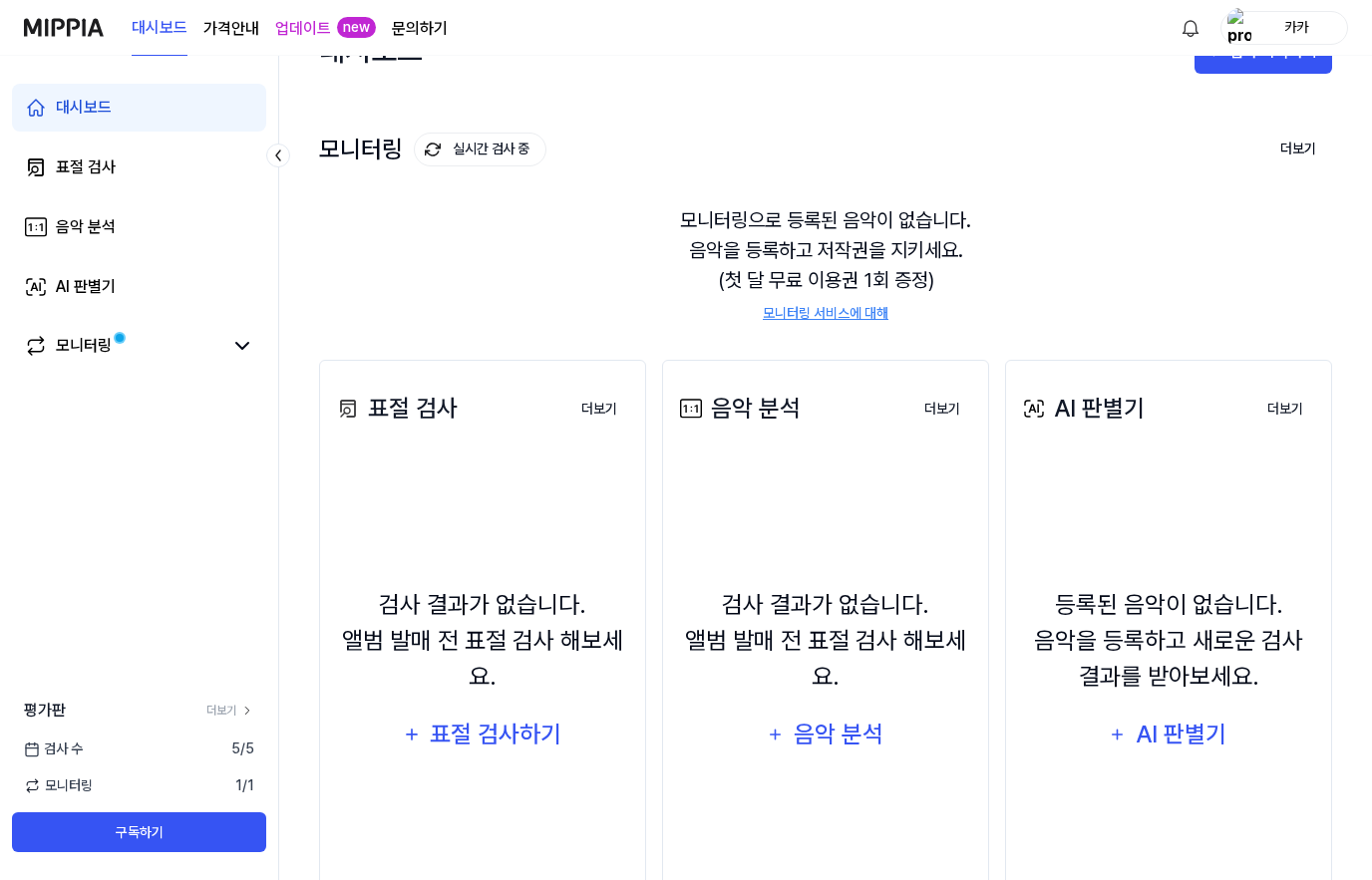 scroll, scrollTop: 0, scrollLeft: 0, axis: both 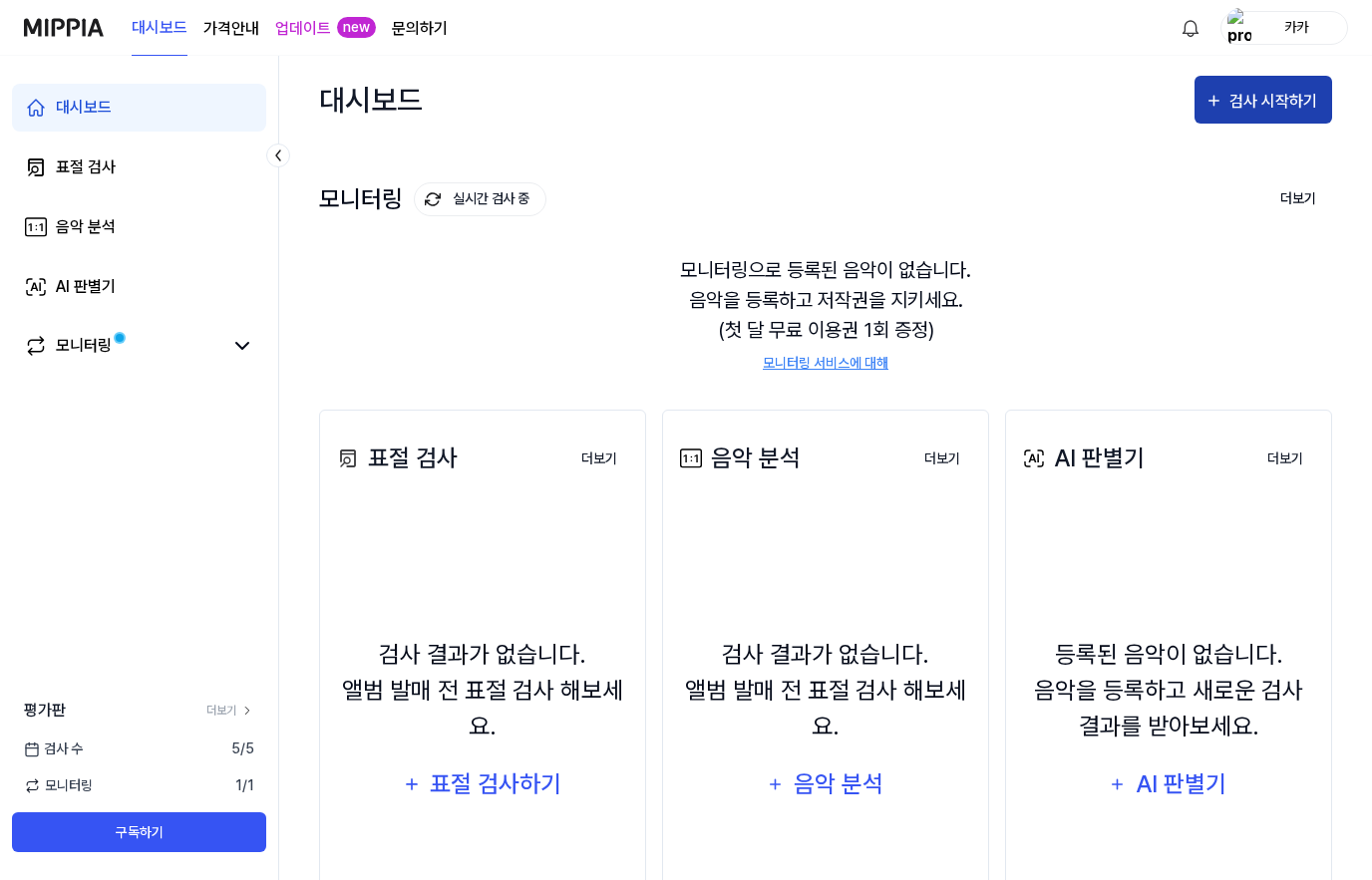 click on "검사 시작하기" at bounding box center (1275, 102) 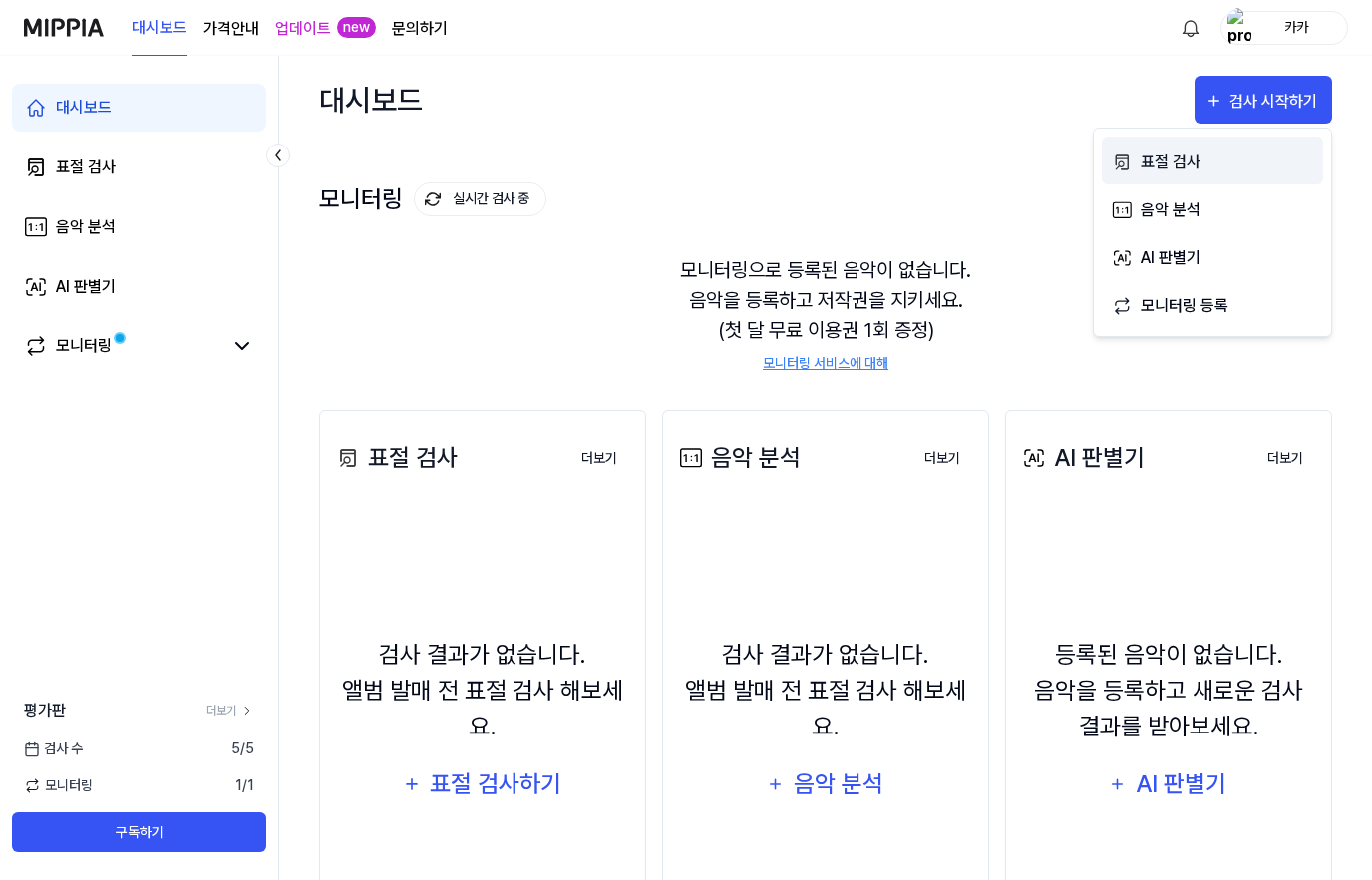 click on "표절 검사" at bounding box center [1227, 162] 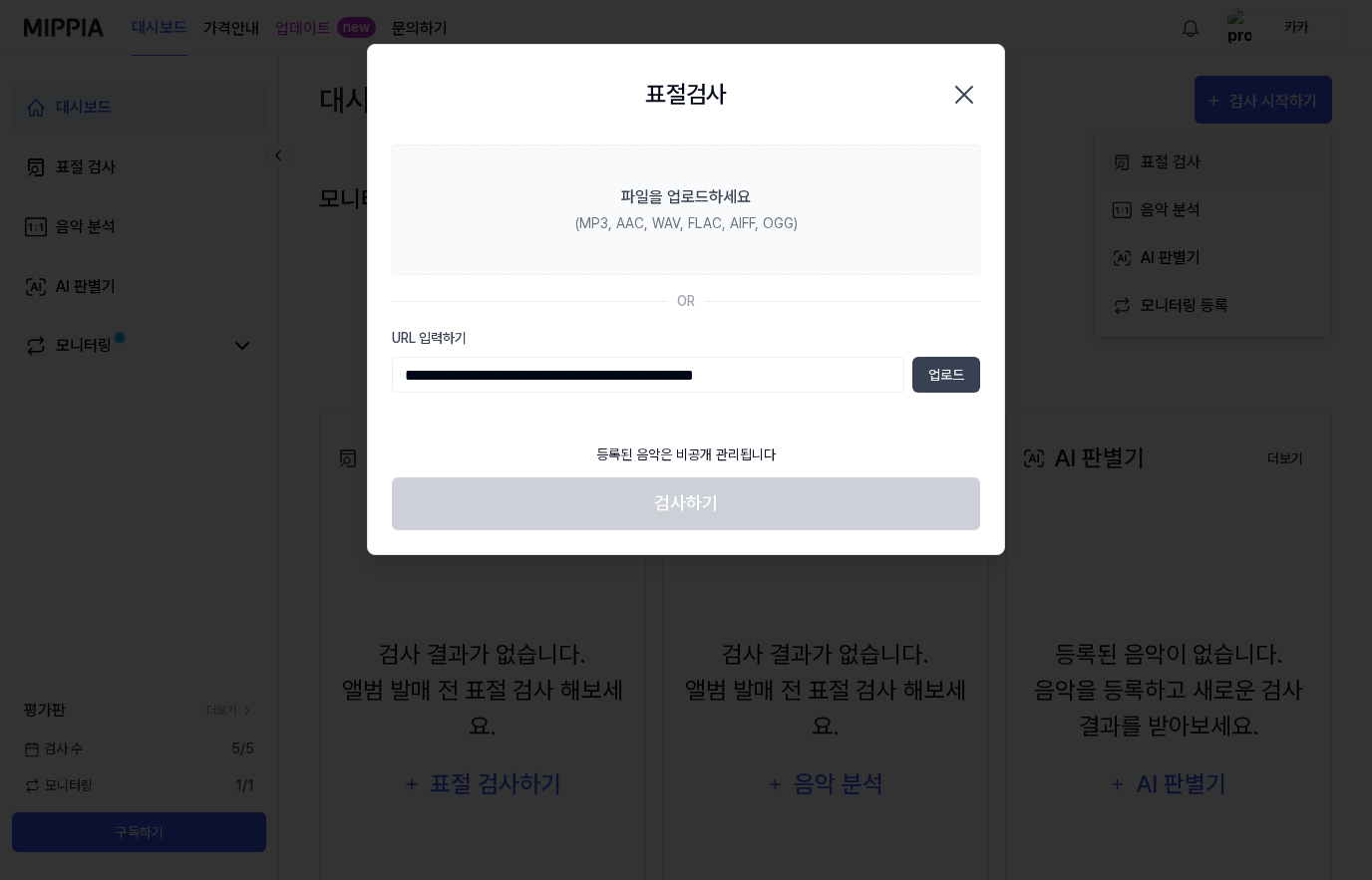 type on "**********" 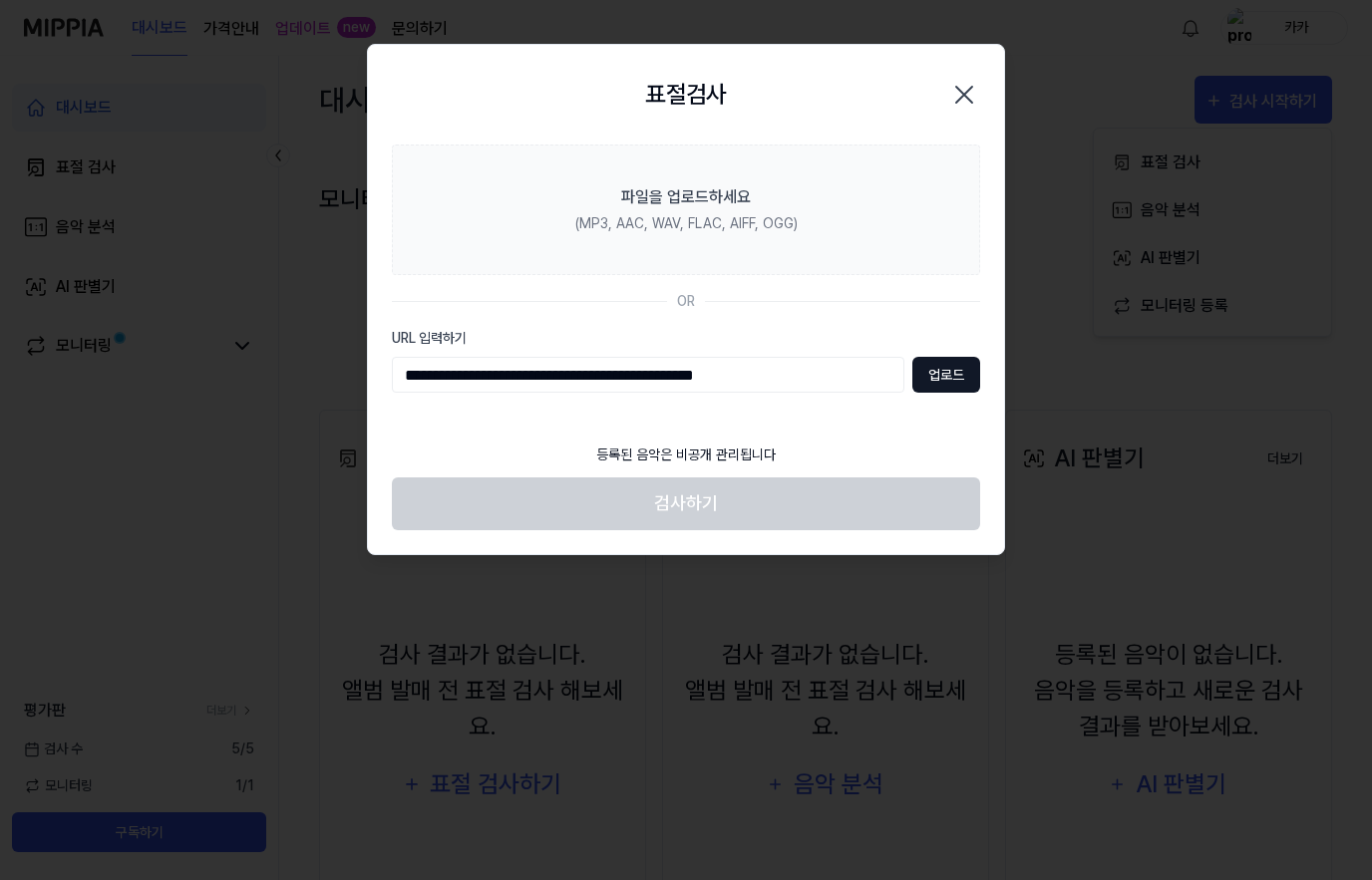 click on "업로드" at bounding box center [946, 375] 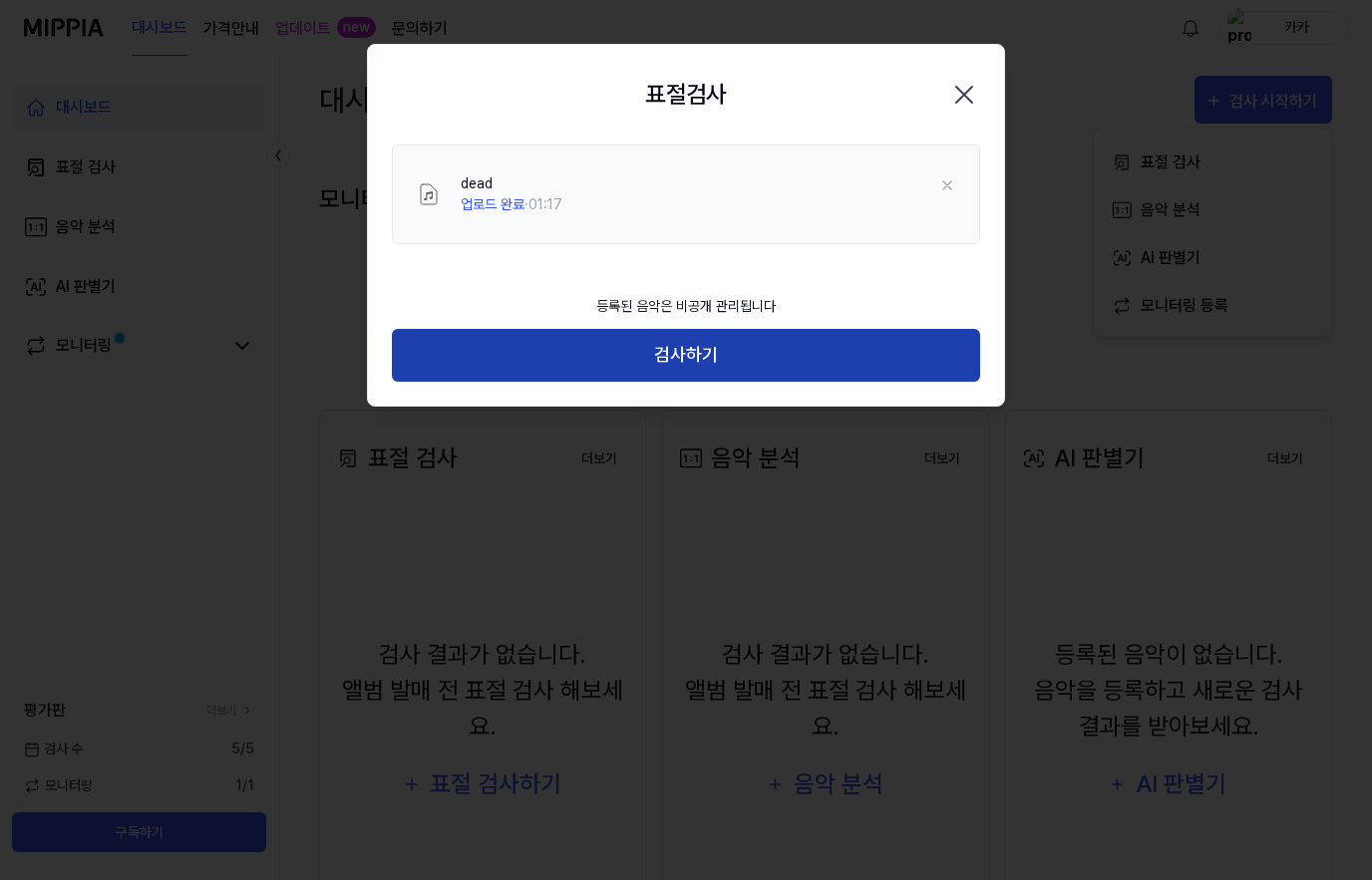 click on "검사하기" at bounding box center [686, 355] 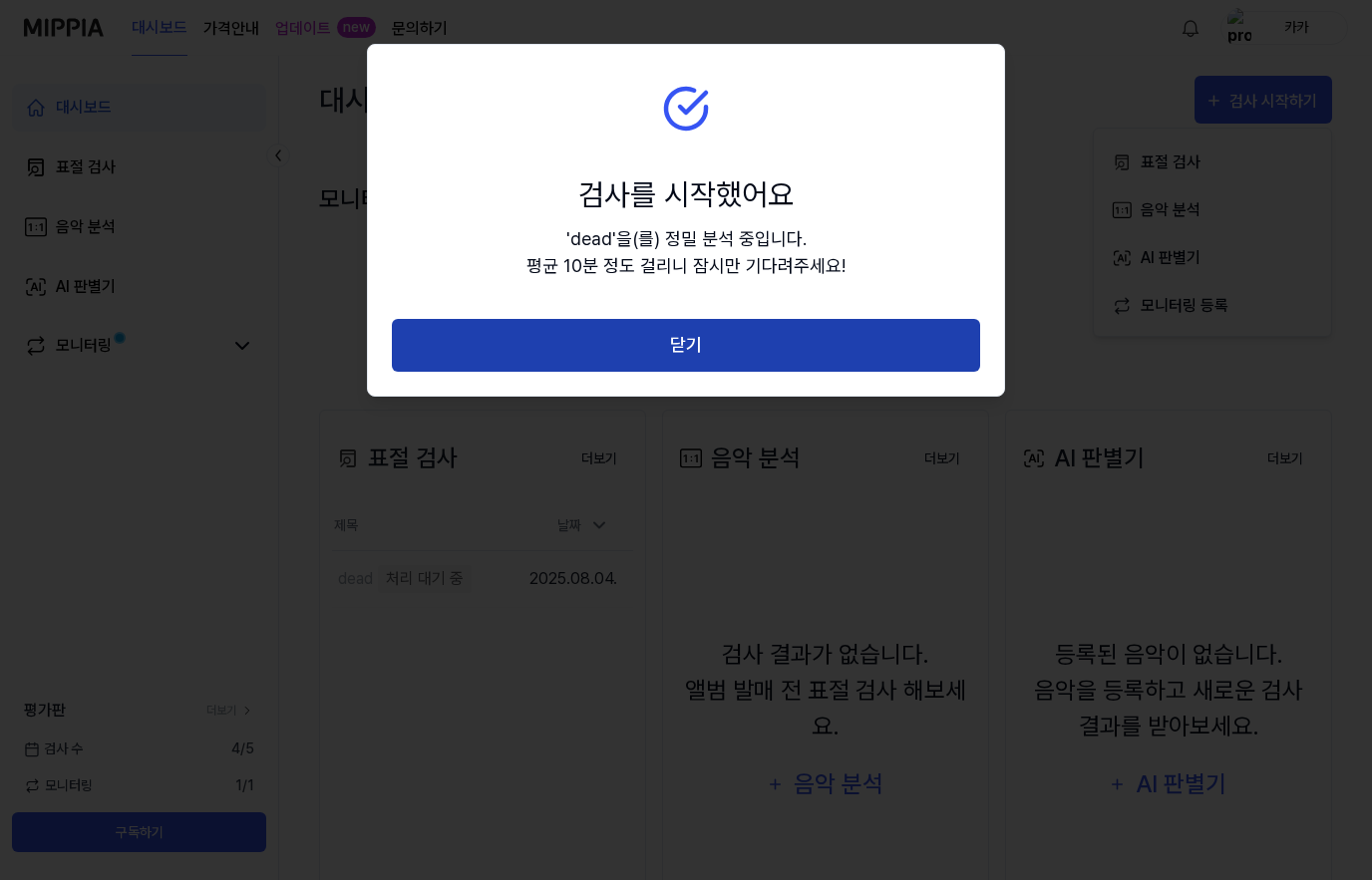 click on "닫기" at bounding box center [686, 345] 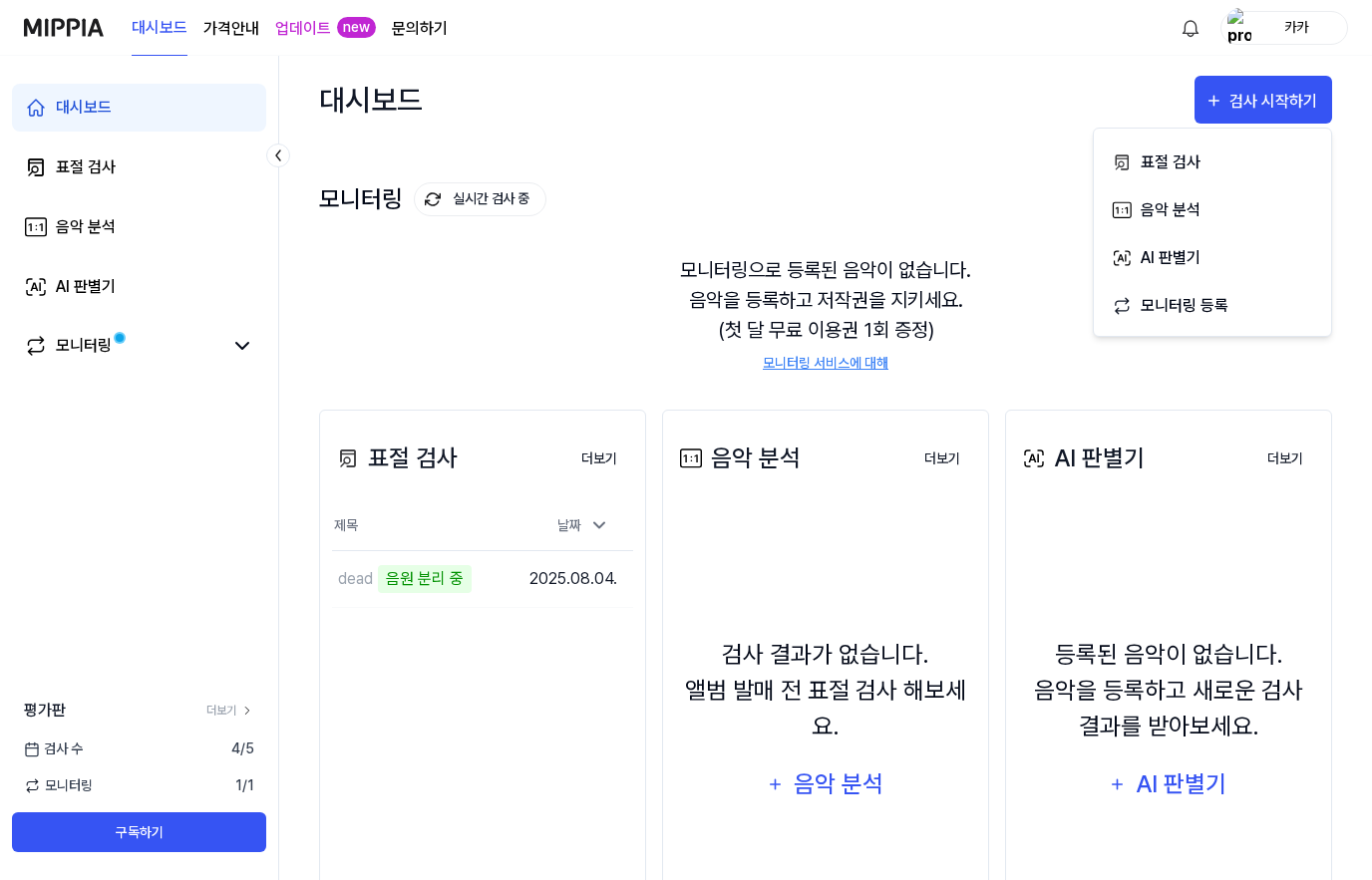 click on "모니터링으로 등록된 음악이 없습니다.
음악을 등록하고 저작권을 지키세요.
(첫 달 무료 이용권 1회 증정) 모니터링 서비스에 대해" at bounding box center (826, 314) 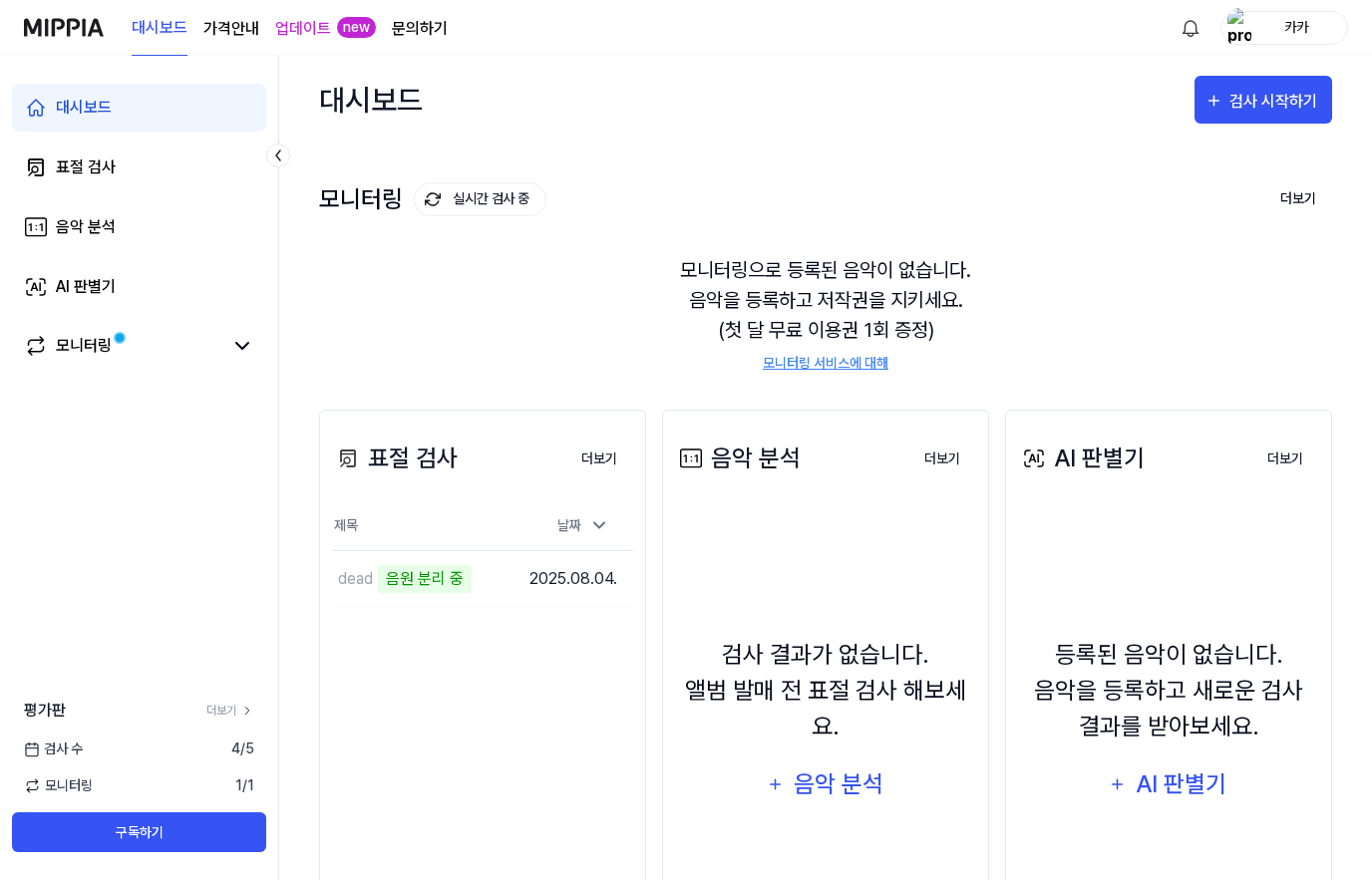 click on "평가판 더보기 검사 수 4  /  5 모니터링 1  /  1 구독하기" at bounding box center [139, 775] 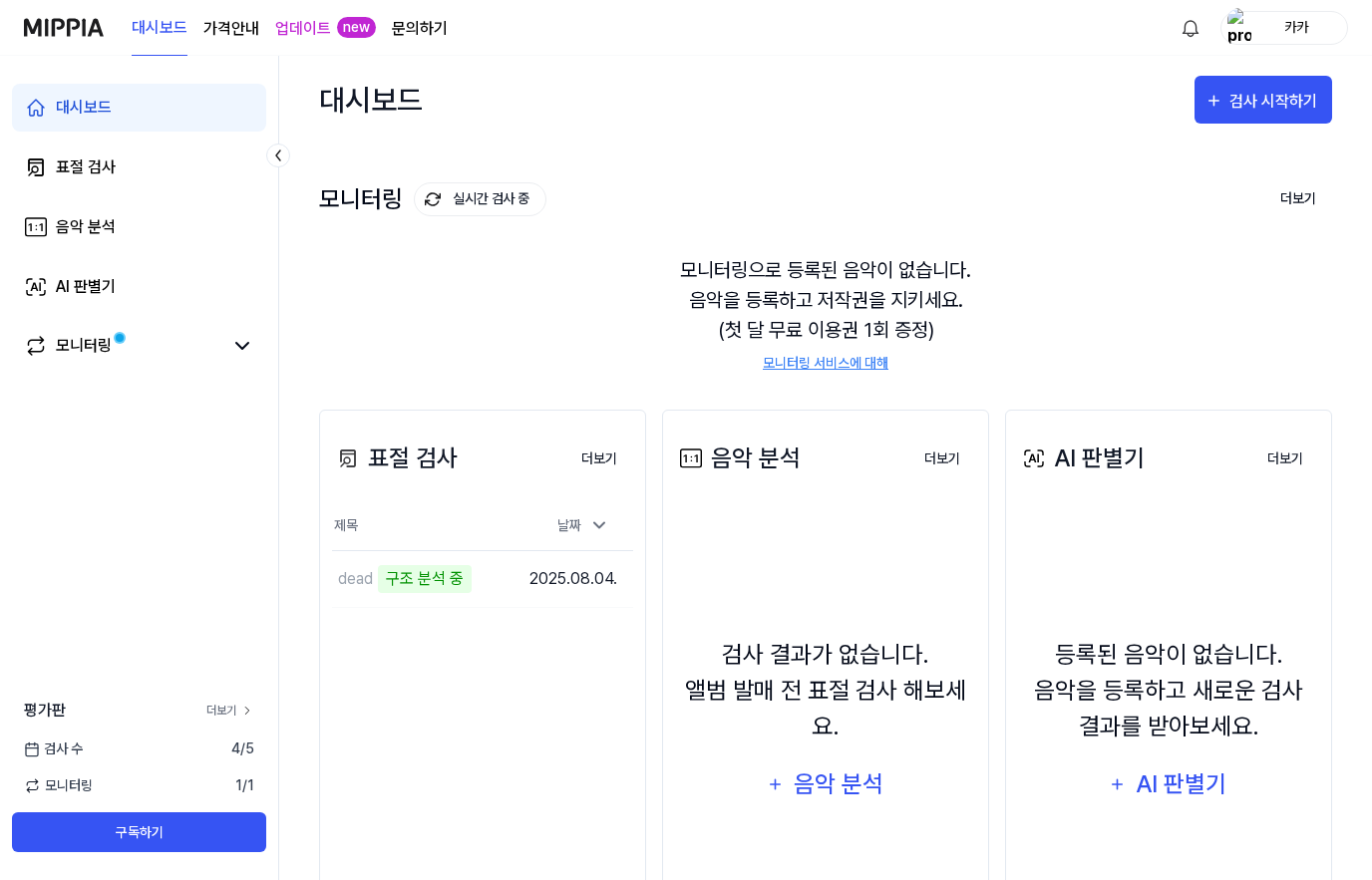 click on "더보기" at bounding box center (230, 711) 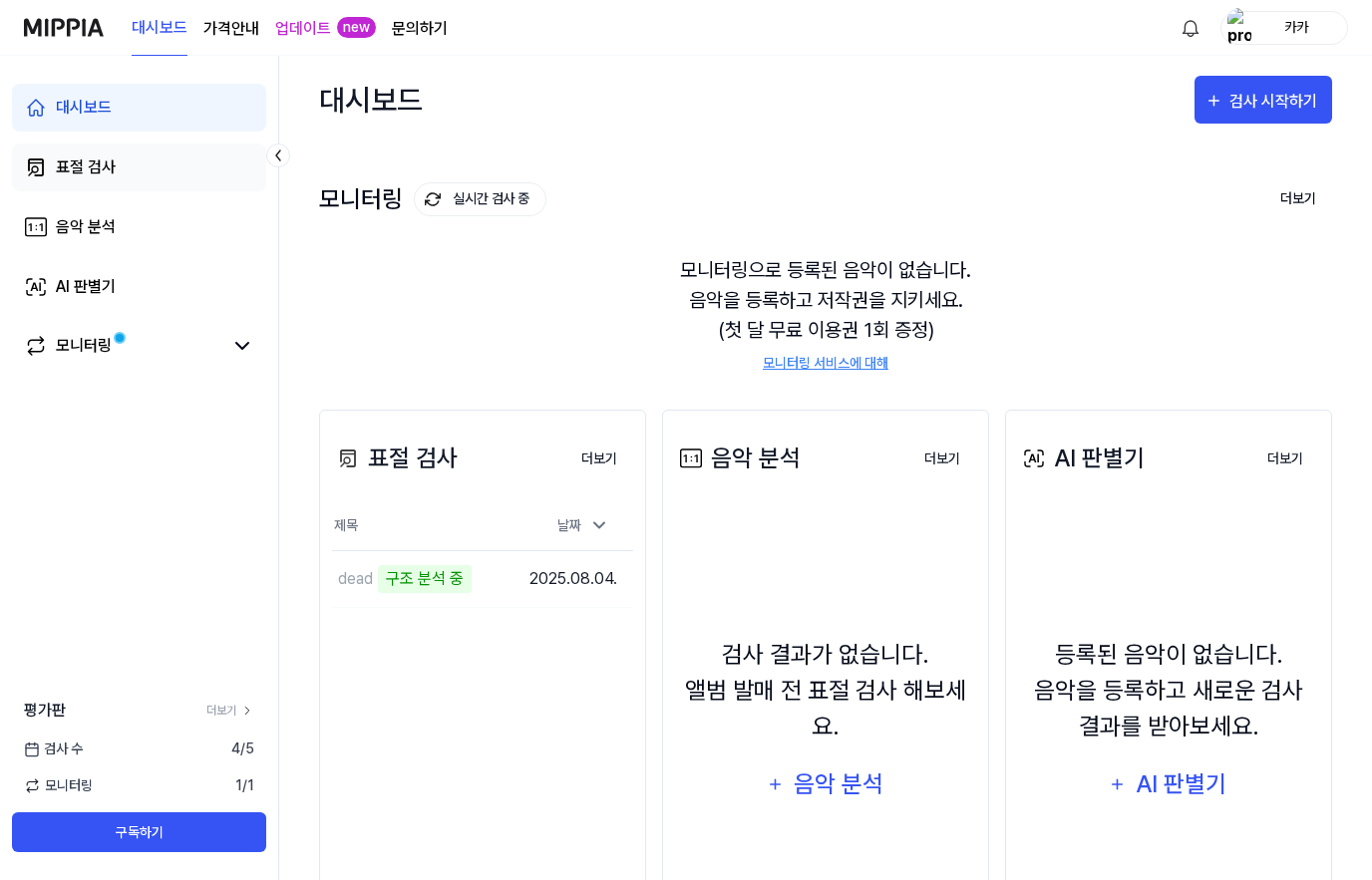 click on "표절 검사" at bounding box center [139, 167] 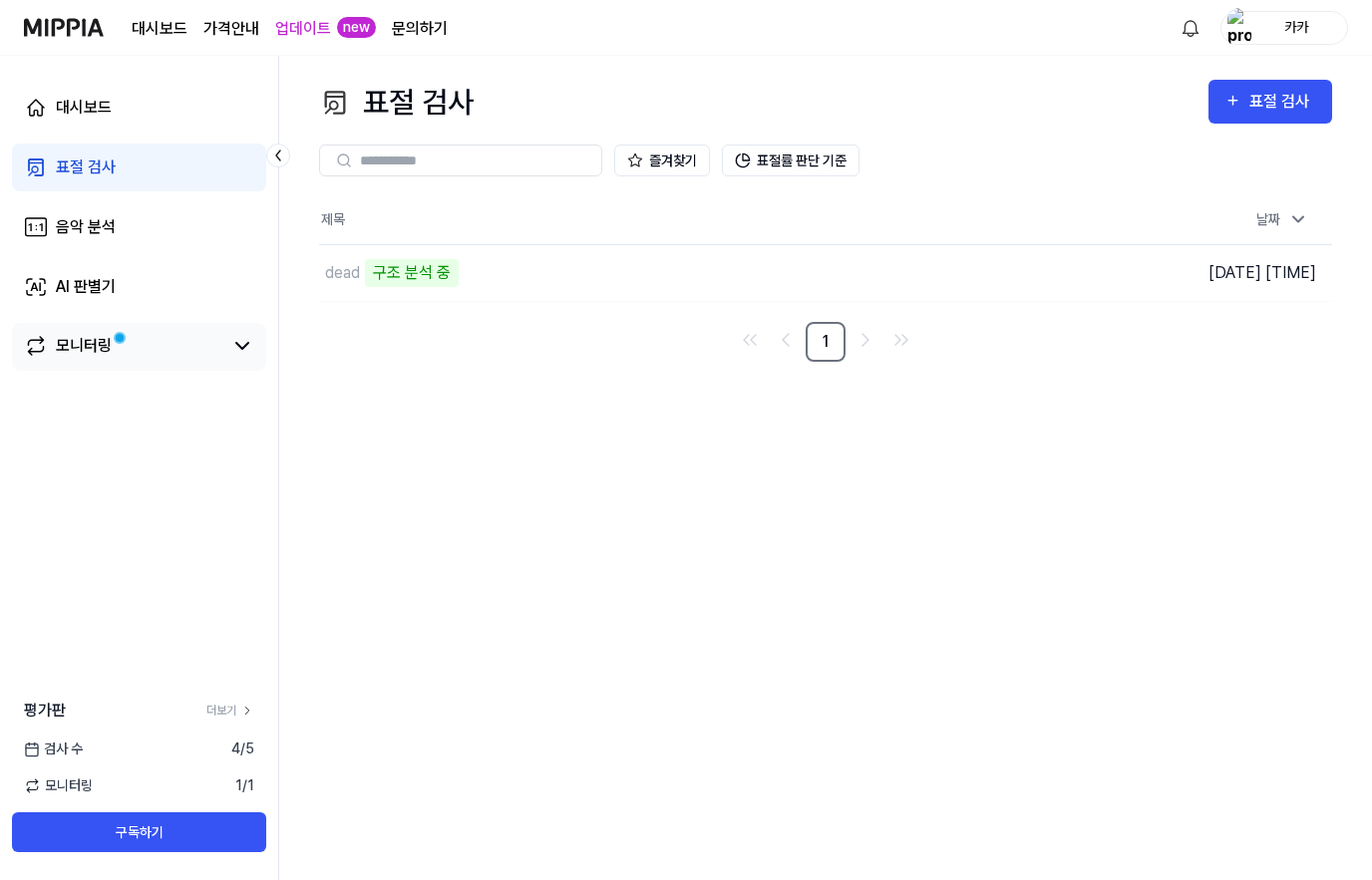 click on "모니터링" at bounding box center (123, 346) 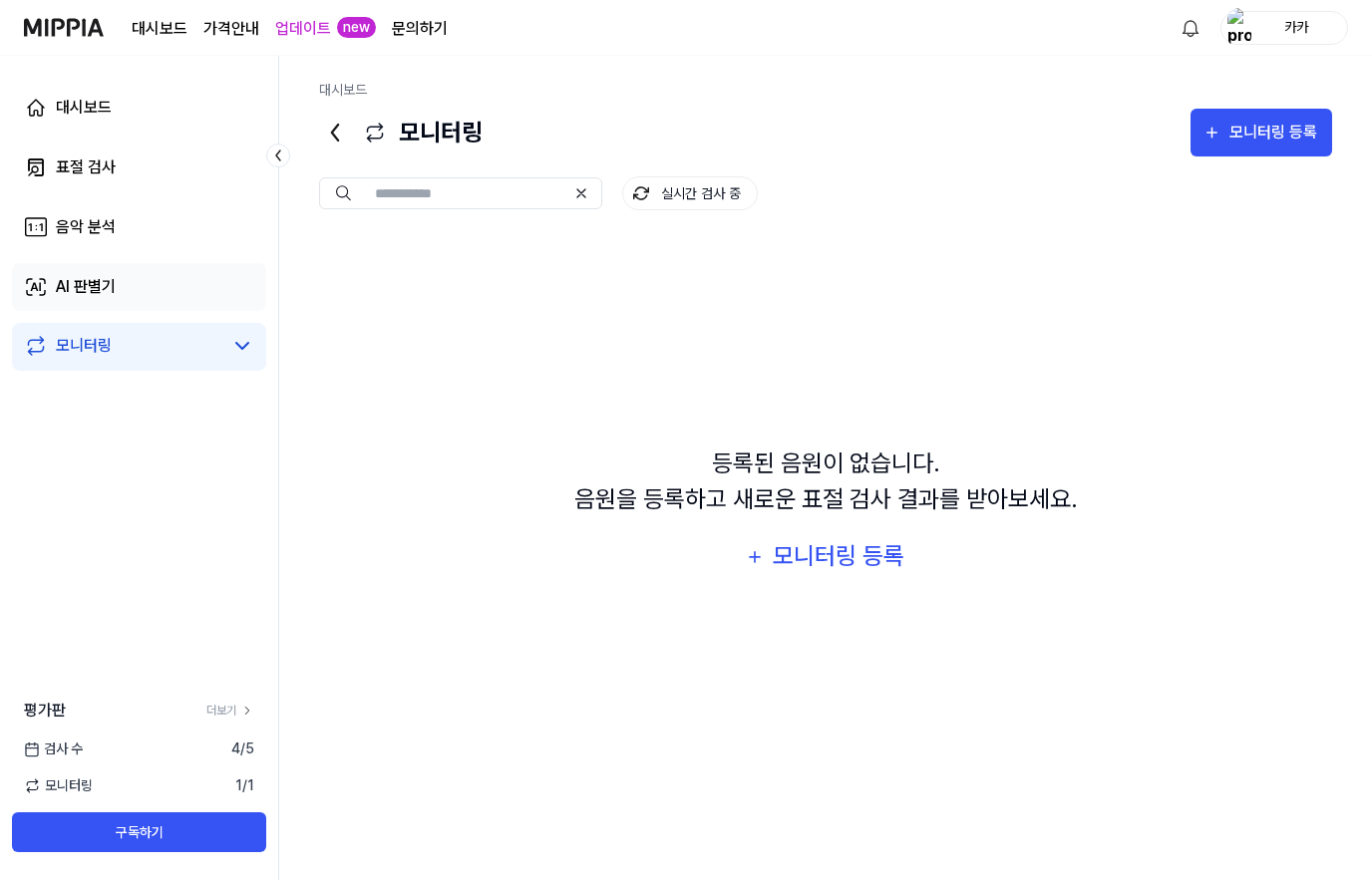 click on "AI 판별기" at bounding box center (139, 287) 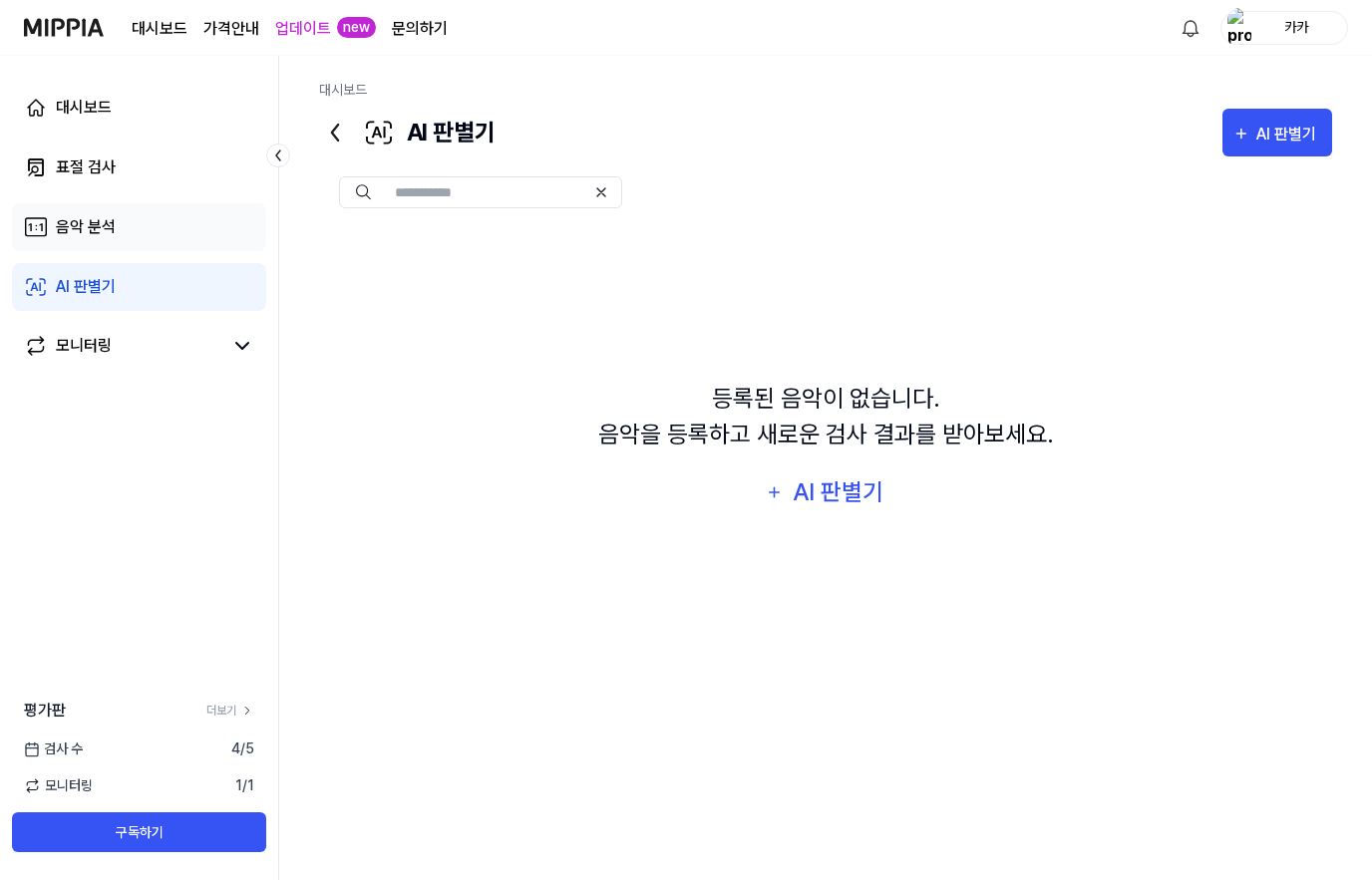 click on "음악 분석" at bounding box center (139, 227) 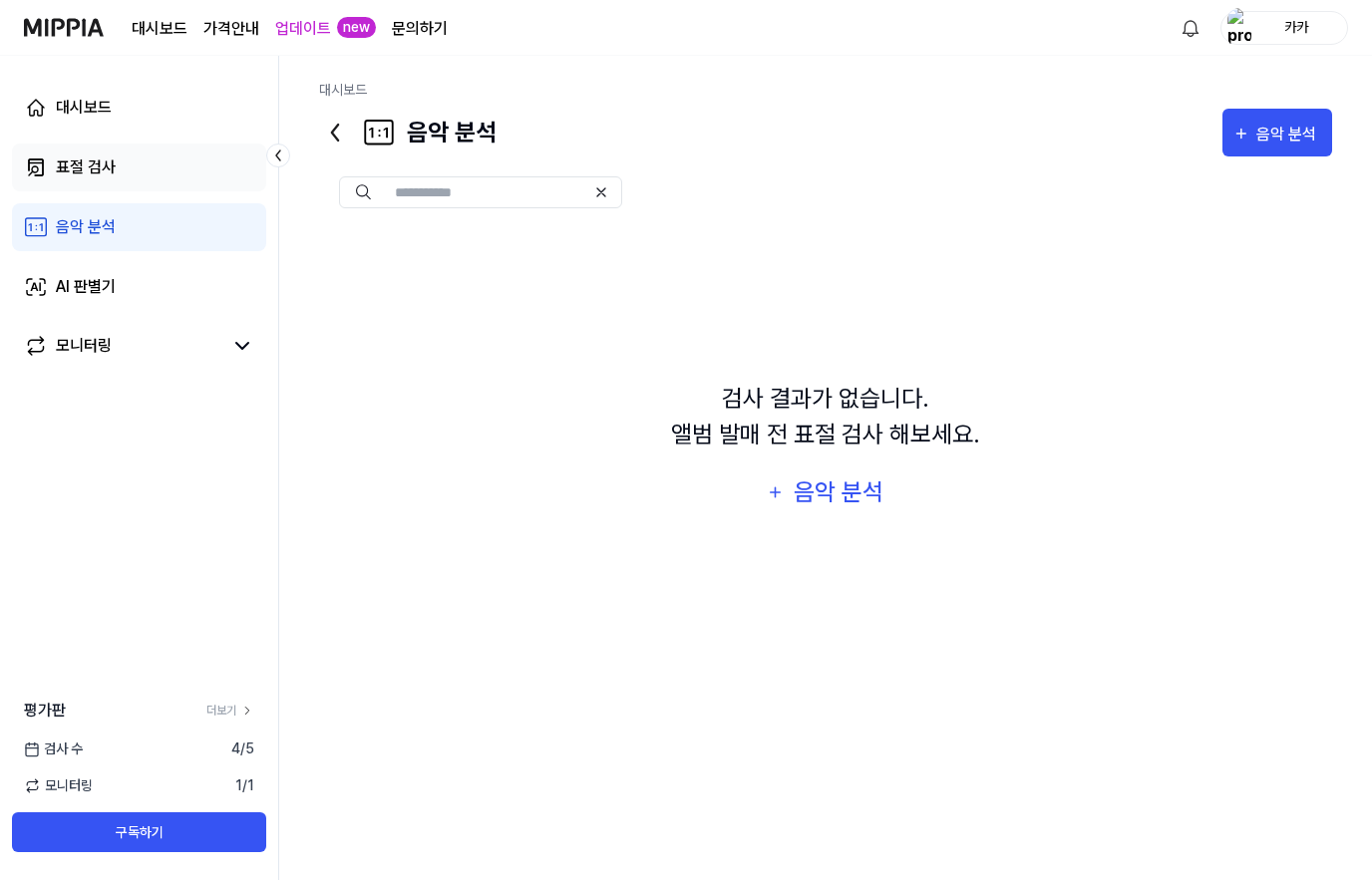 click on "표절 검사" at bounding box center [139, 167] 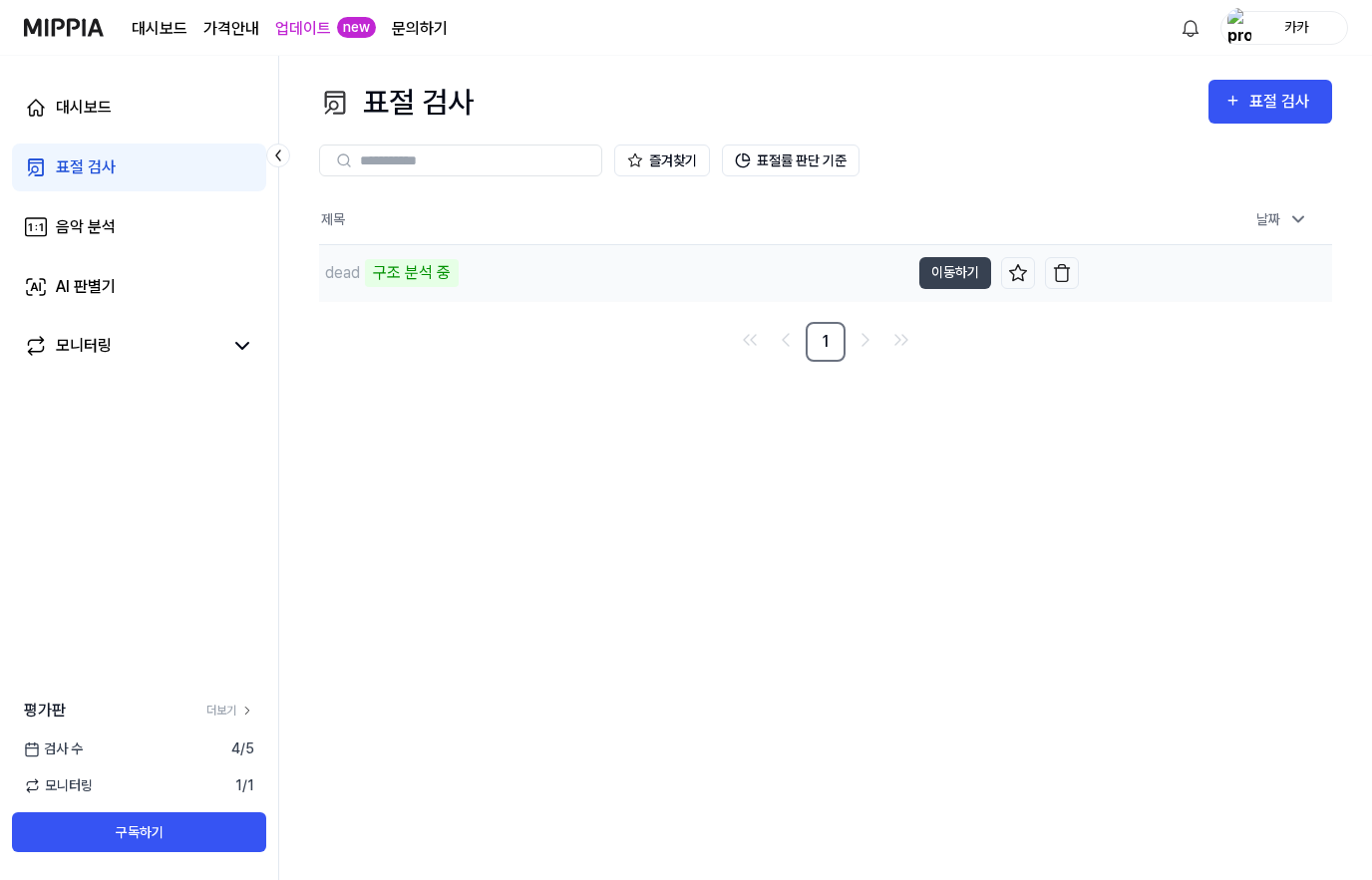 click on "구조 분석 중" at bounding box center [412, 273] 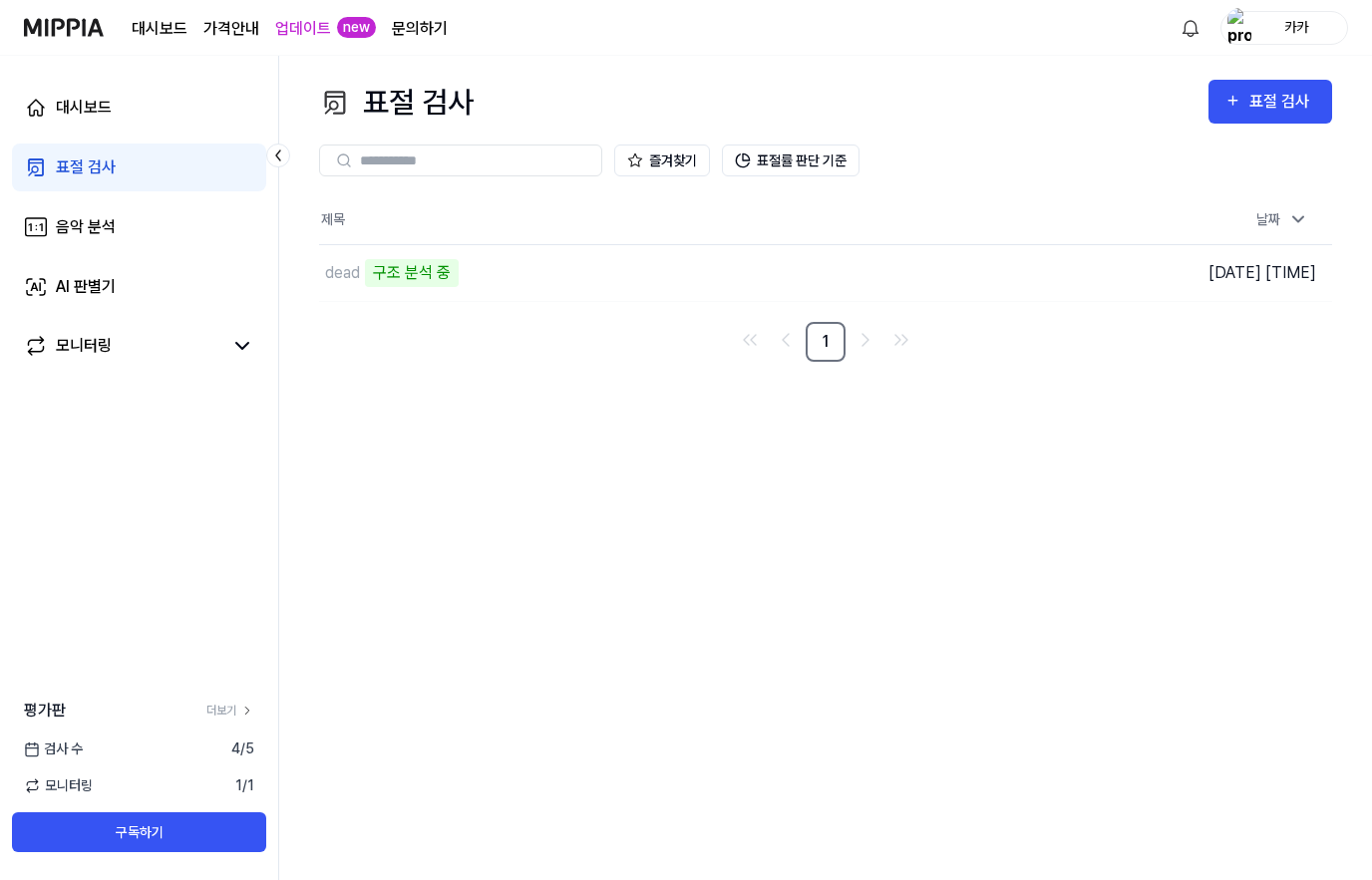 click on "[DATE] [TIME] [TIME] [PRODUCT] [PRODUCT] [PRODUCT] [PRODUCT] [PRODUCT] [PRODUCT] [PRODUCT] [PRODUCT] [PRODUCT] [PRODUCT] [PRODUCT] [PRODUCT] [PRODUCT] [PRODUCT] [PRODUCT] [PRODUCT] [PRODUCT] [PRODUCT] [DATE] [TIME] [NUMBER]" at bounding box center (826, 467) 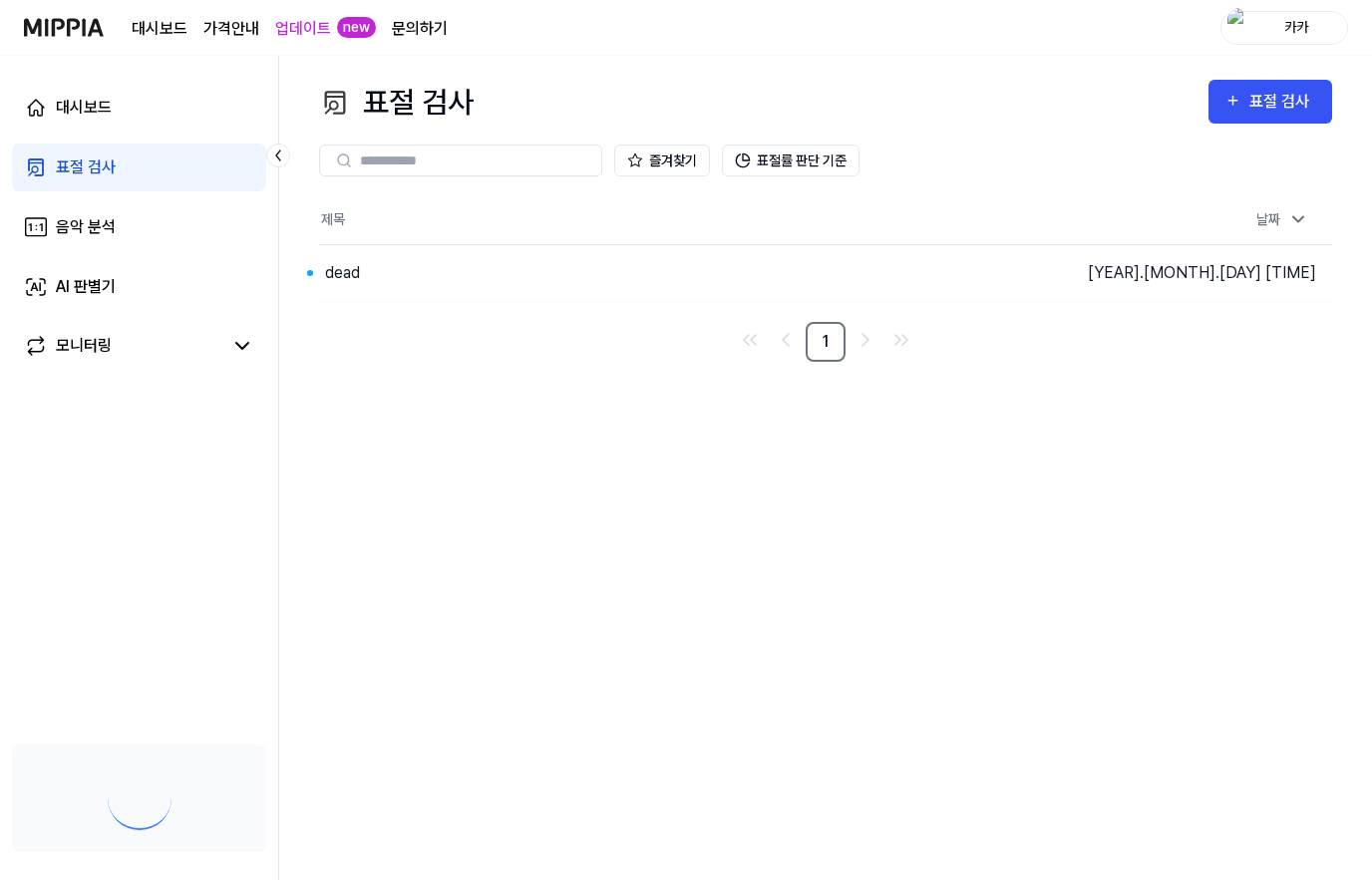 scroll, scrollTop: 0, scrollLeft: 0, axis: both 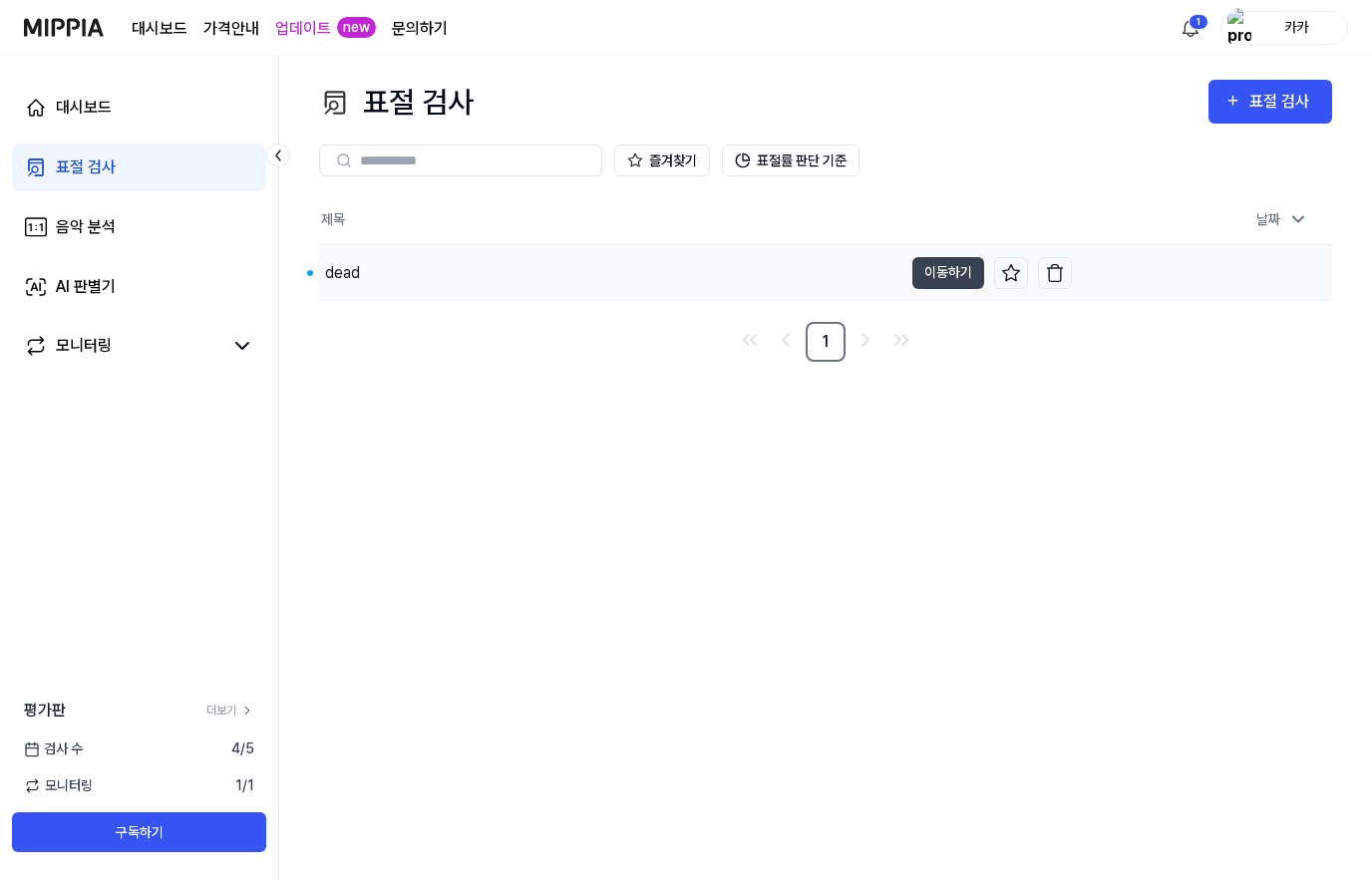 click on "dead" at bounding box center [610, 273] 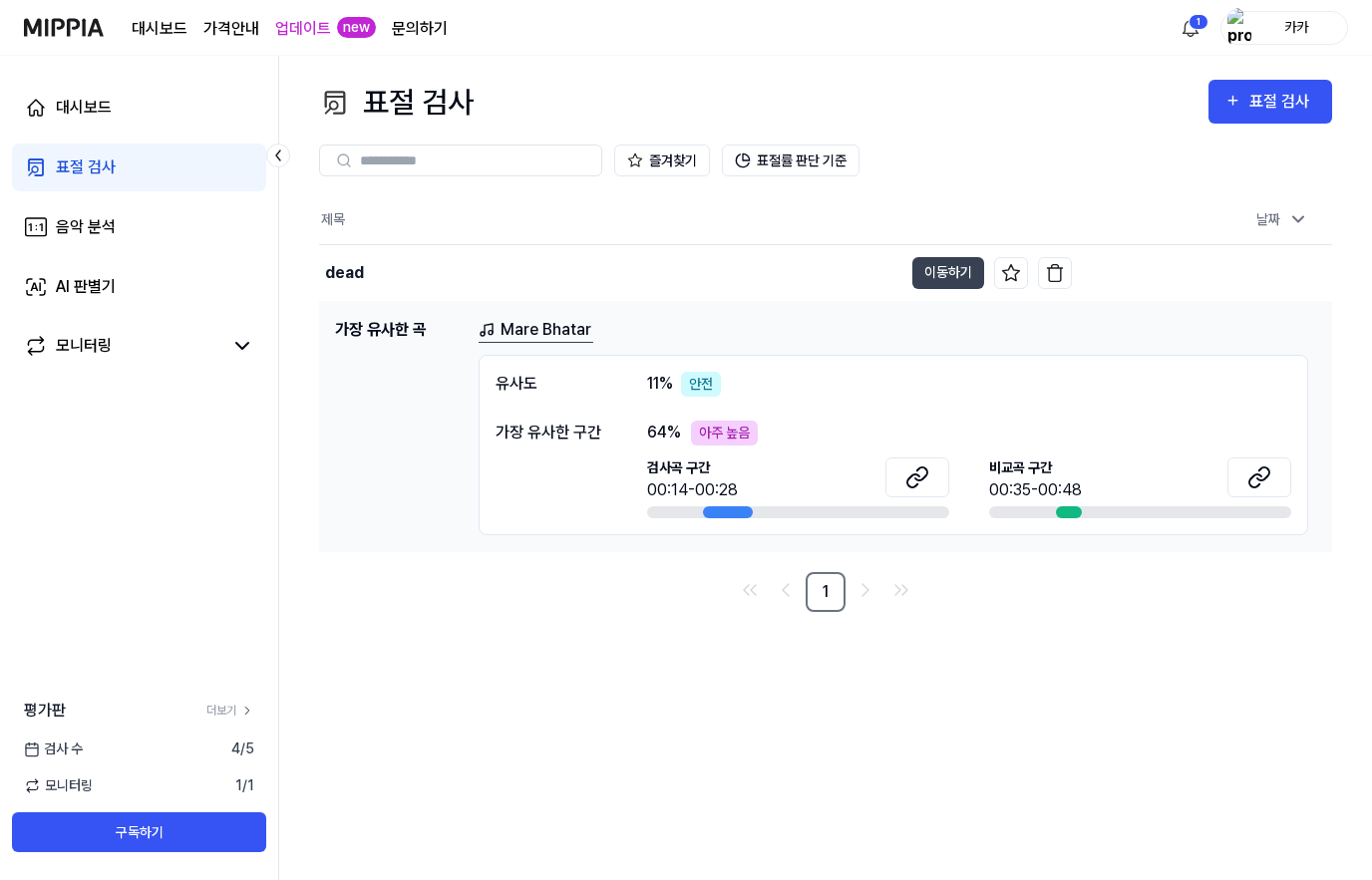 click on "Mare Bhatar" at bounding box center [535, 330] 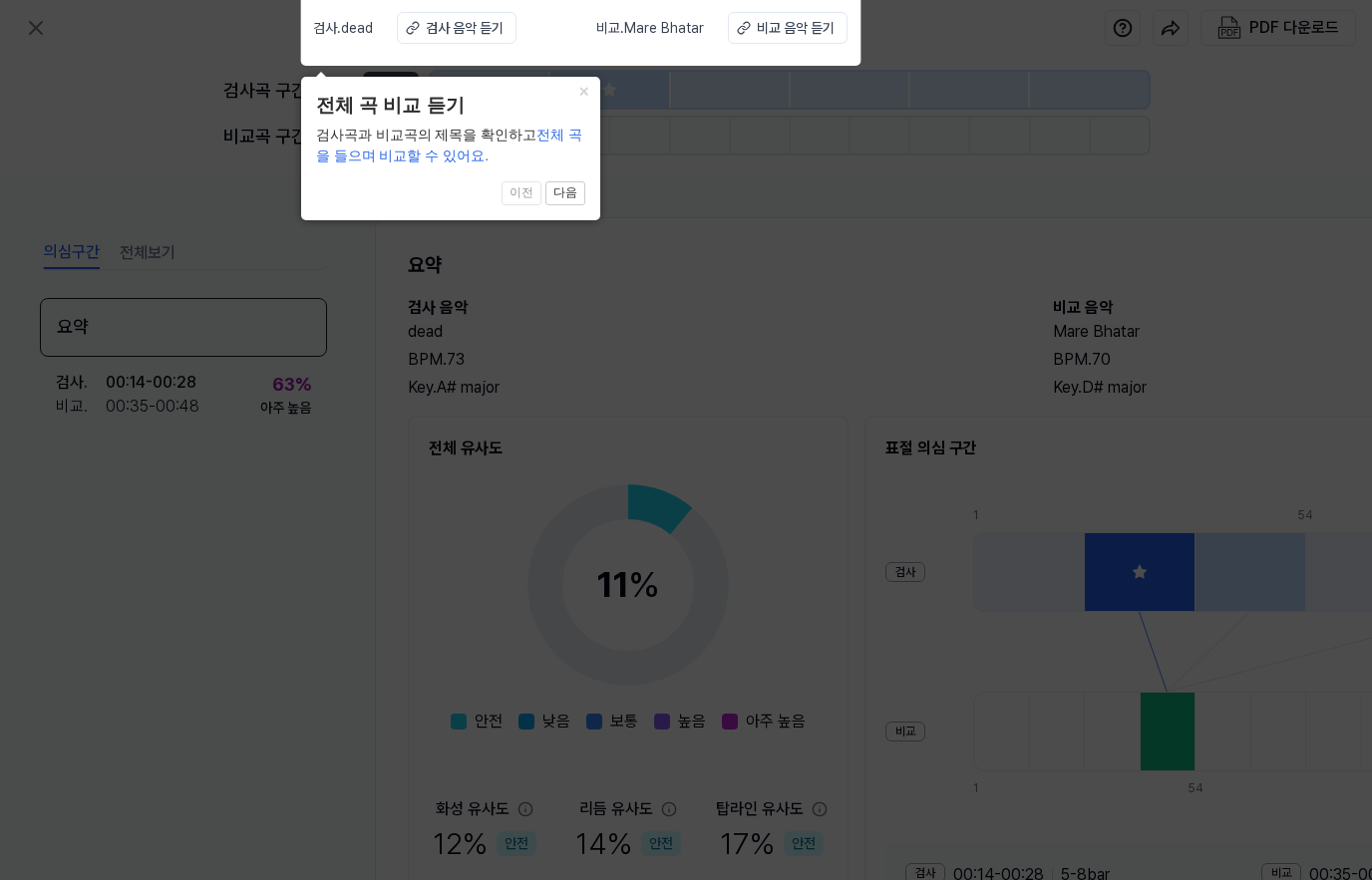click on "×" at bounding box center (584, 91) 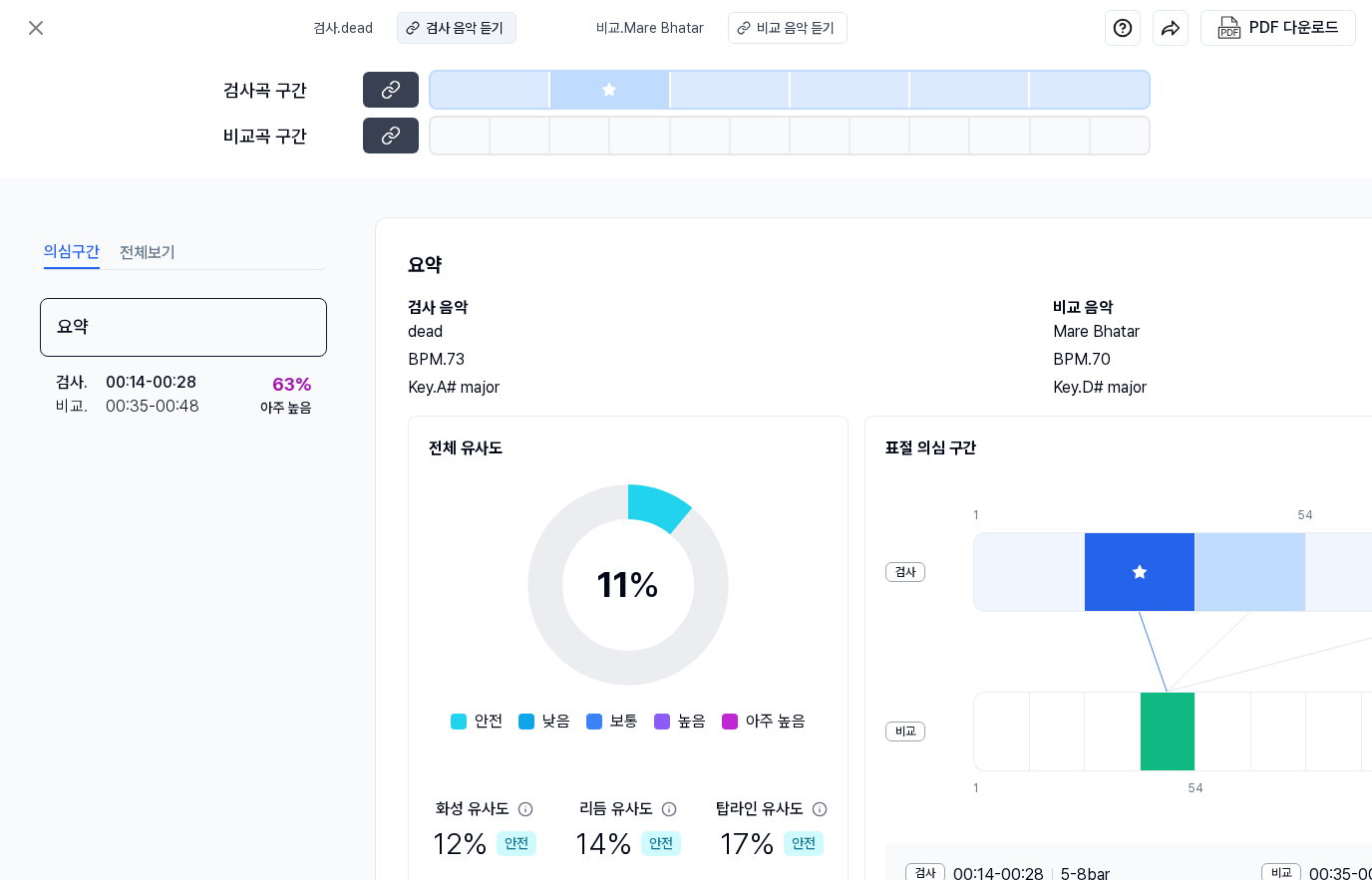 click on "검사 음악 듣기" at bounding box center (465, 28) 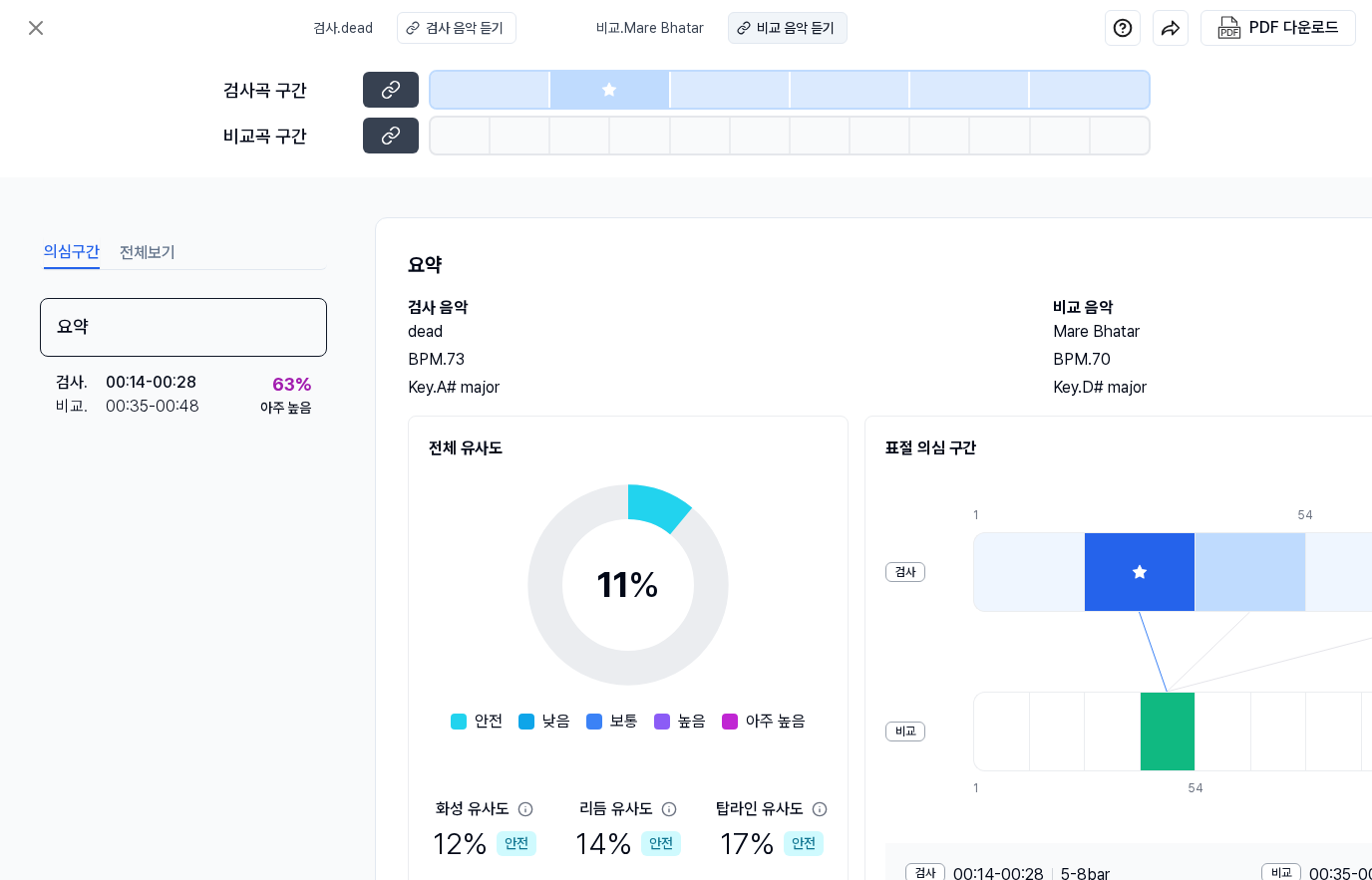 click on "비교 음악 듣기" at bounding box center (796, 28) 